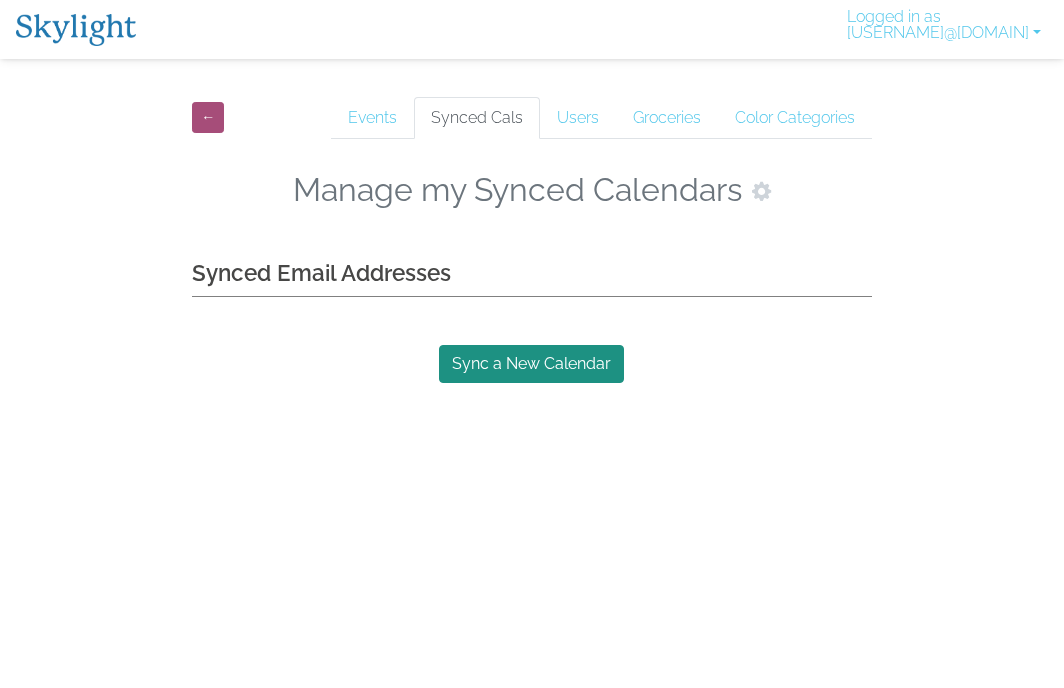 scroll, scrollTop: 0, scrollLeft: 0, axis: both 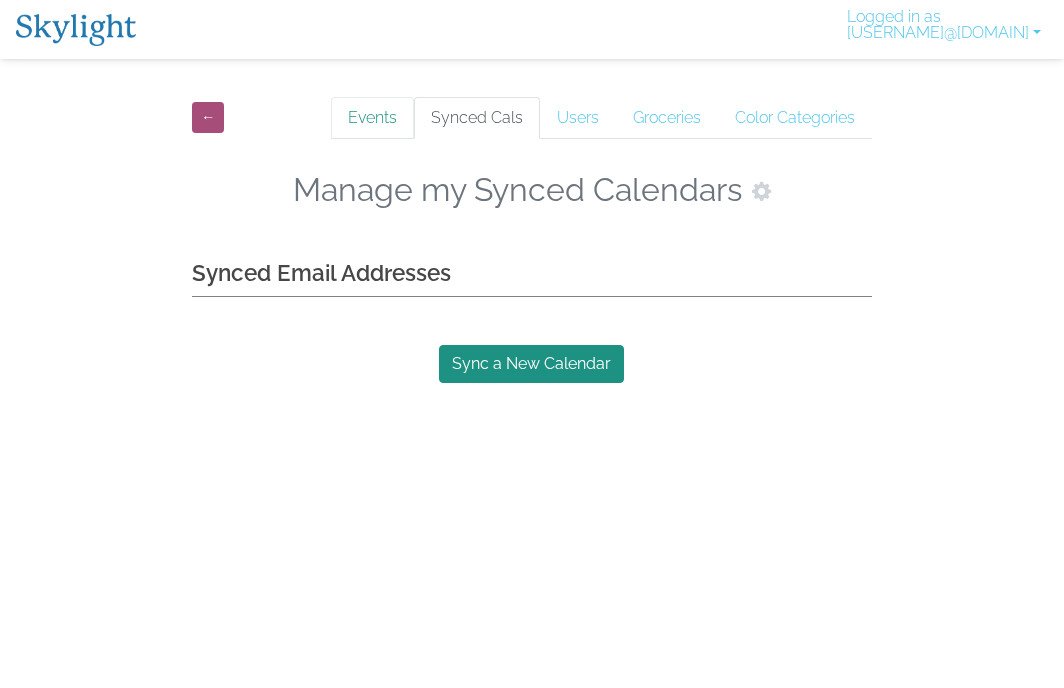 click on "Events" at bounding box center [372, 118] 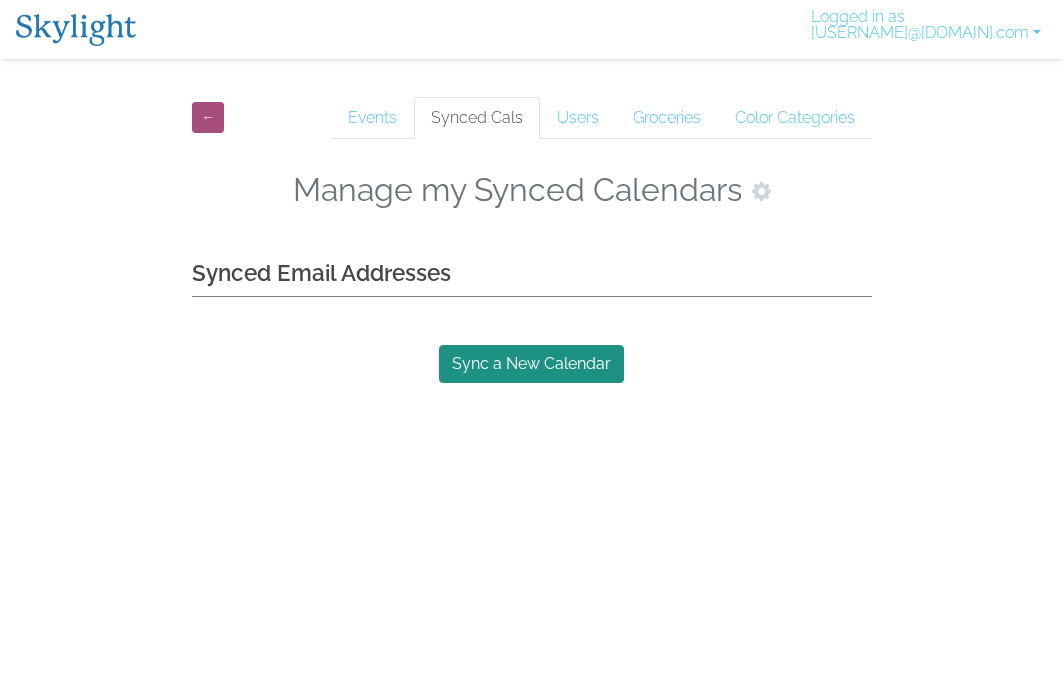 scroll, scrollTop: 0, scrollLeft: 0, axis: both 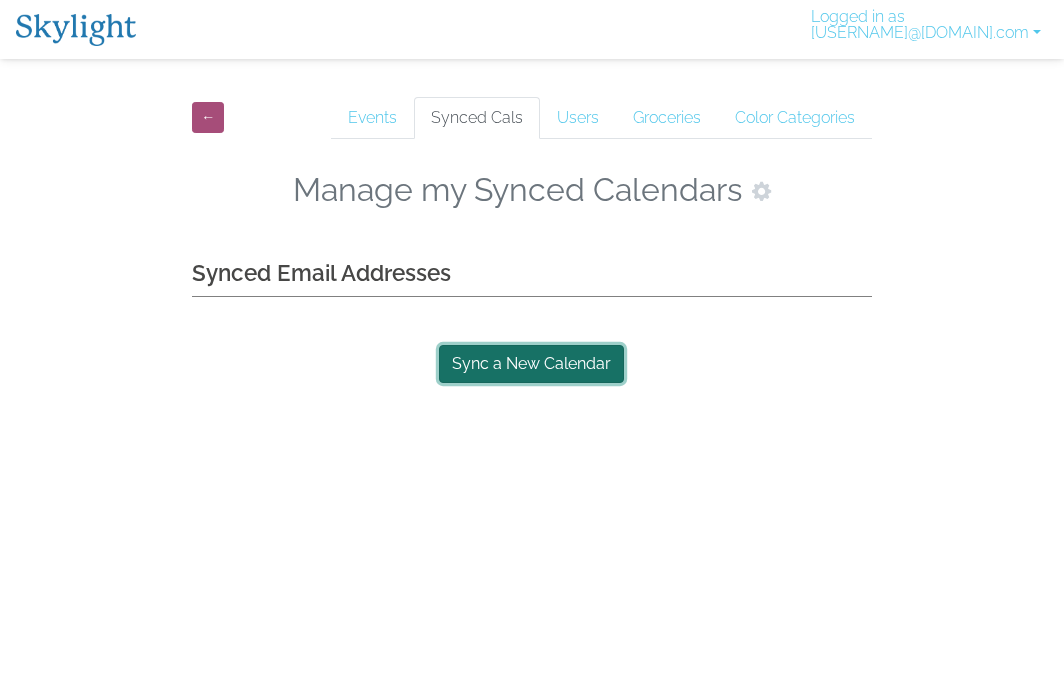 click on "Sync a New Calendar" at bounding box center (531, 364) 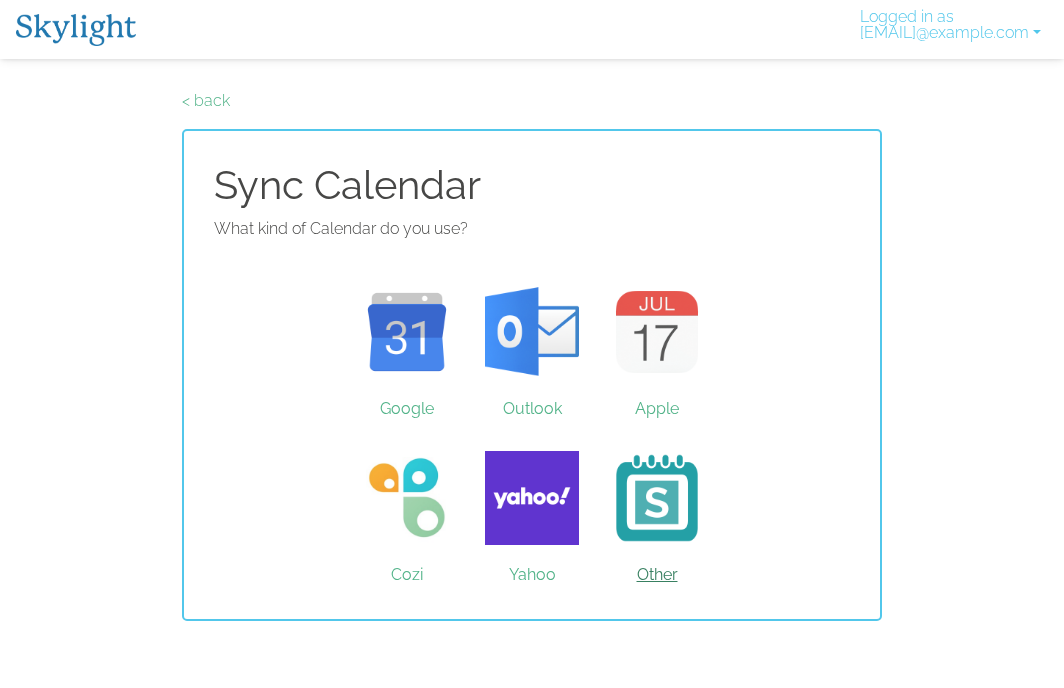 scroll, scrollTop: 0, scrollLeft: 0, axis: both 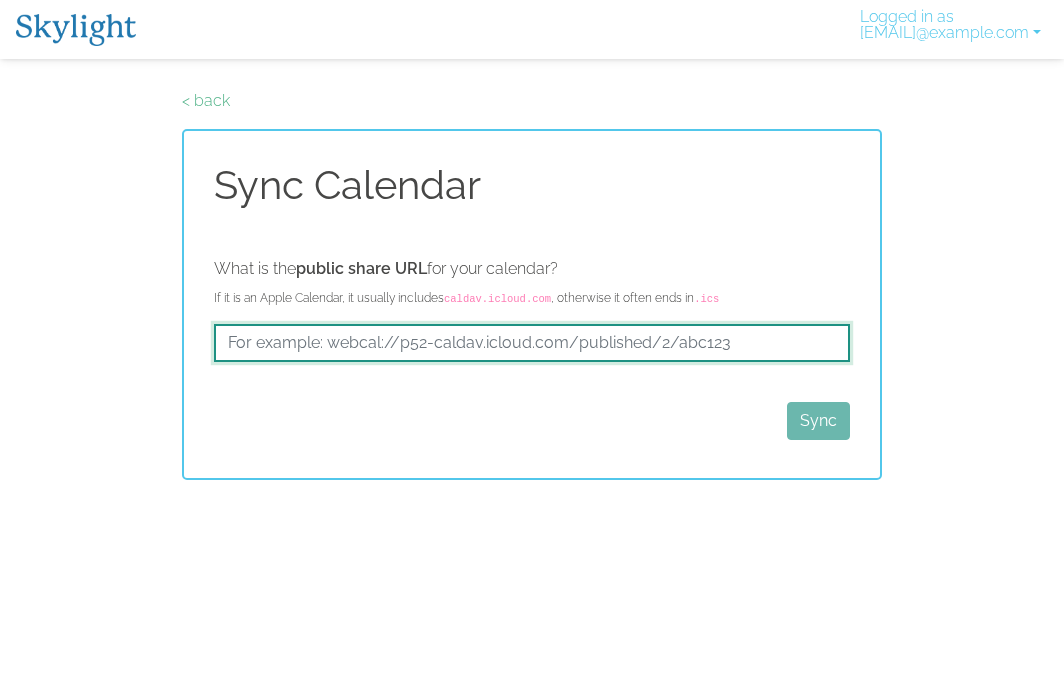 drag, startPoint x: 429, startPoint y: 330, endPoint x: 428, endPoint y: 345, distance: 15.033297 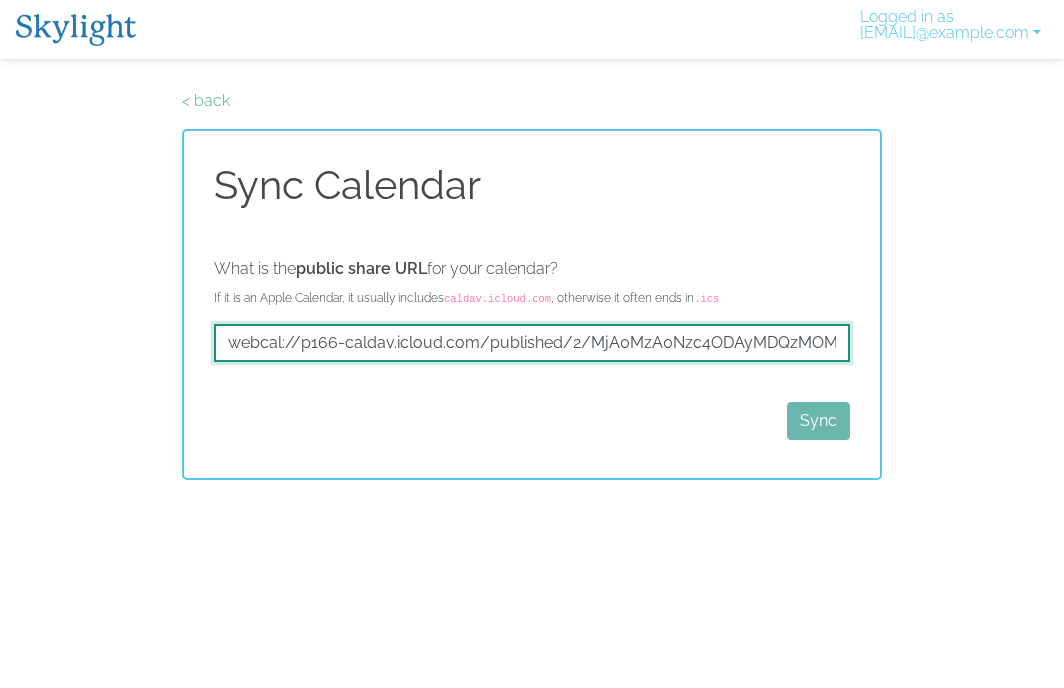 scroll, scrollTop: 0, scrollLeft: 784, axis: horizontal 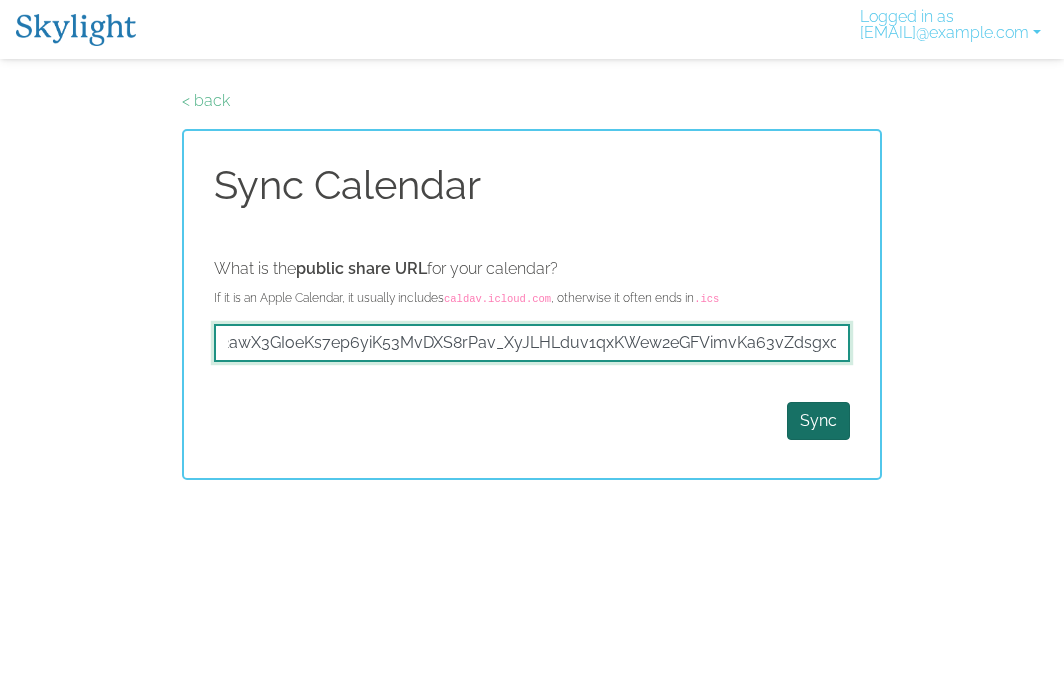 type on "webcal://p166-caldav.icloud.com/published/2/MjA0MzA0Nzc4ODAyMDQzMOM8WL0X3X7SIHNa3peF2awX3GIoeKs7ep6yiK53MvDXS8rPav_XyJLHLduv1qxKWew2eGFVimvKa63vZdsgxcM" 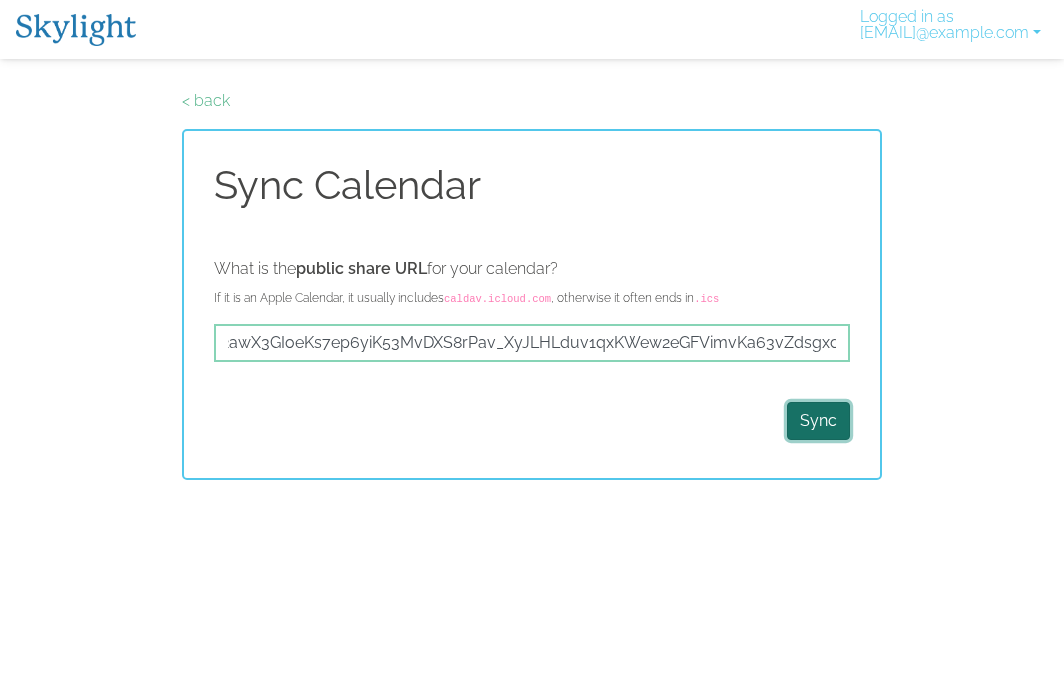 scroll, scrollTop: 0, scrollLeft: 0, axis: both 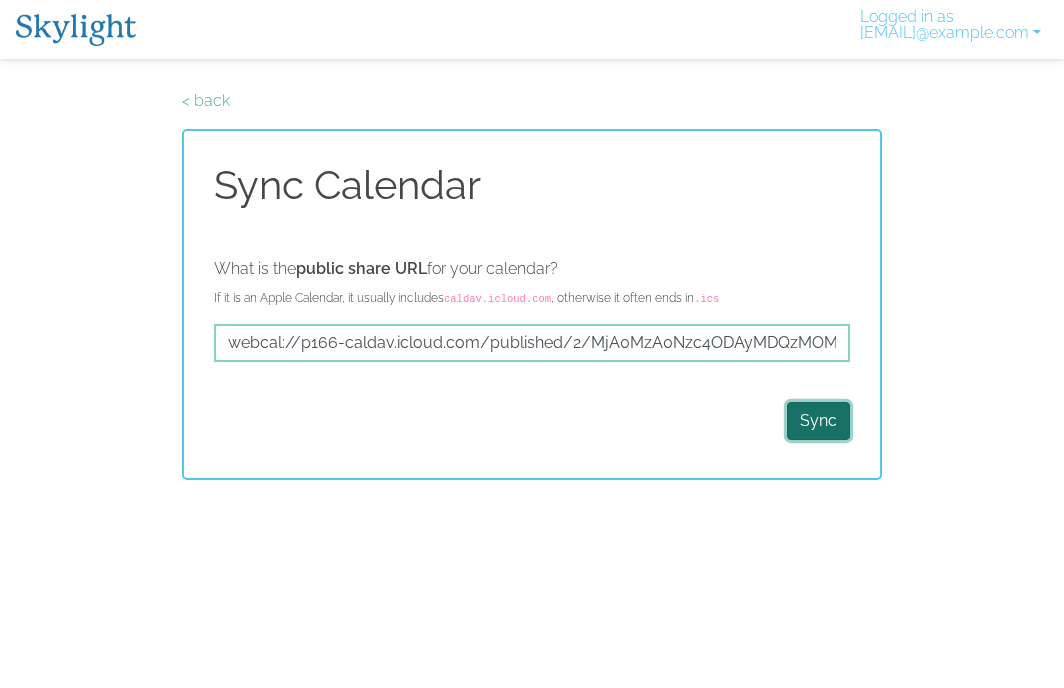 click on "Sync" at bounding box center (818, 421) 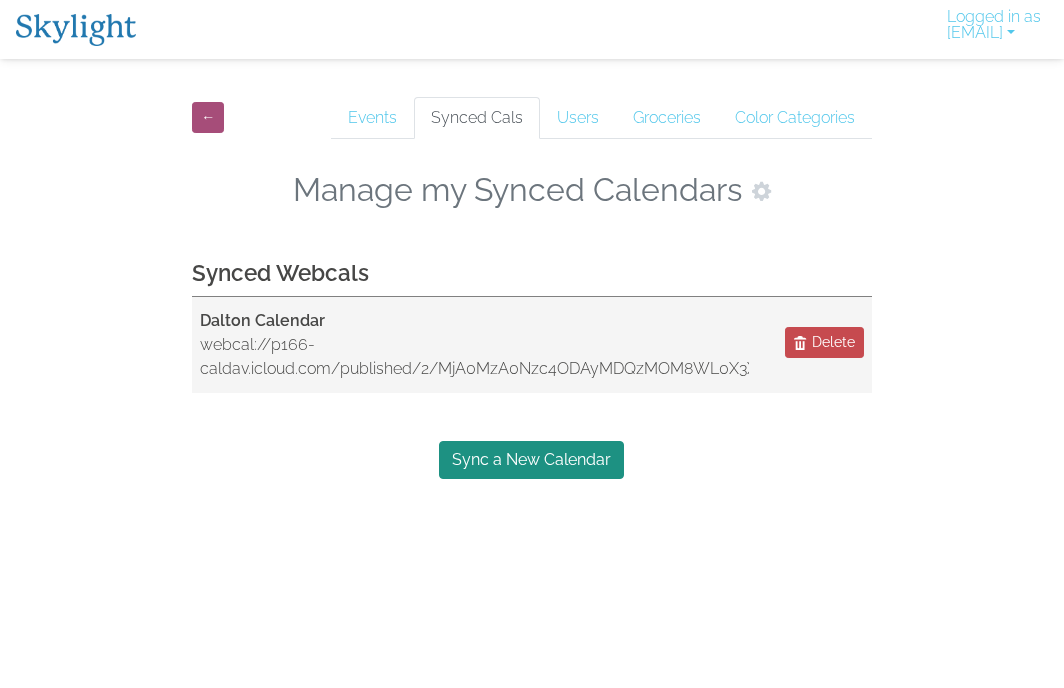 scroll, scrollTop: 0, scrollLeft: 0, axis: both 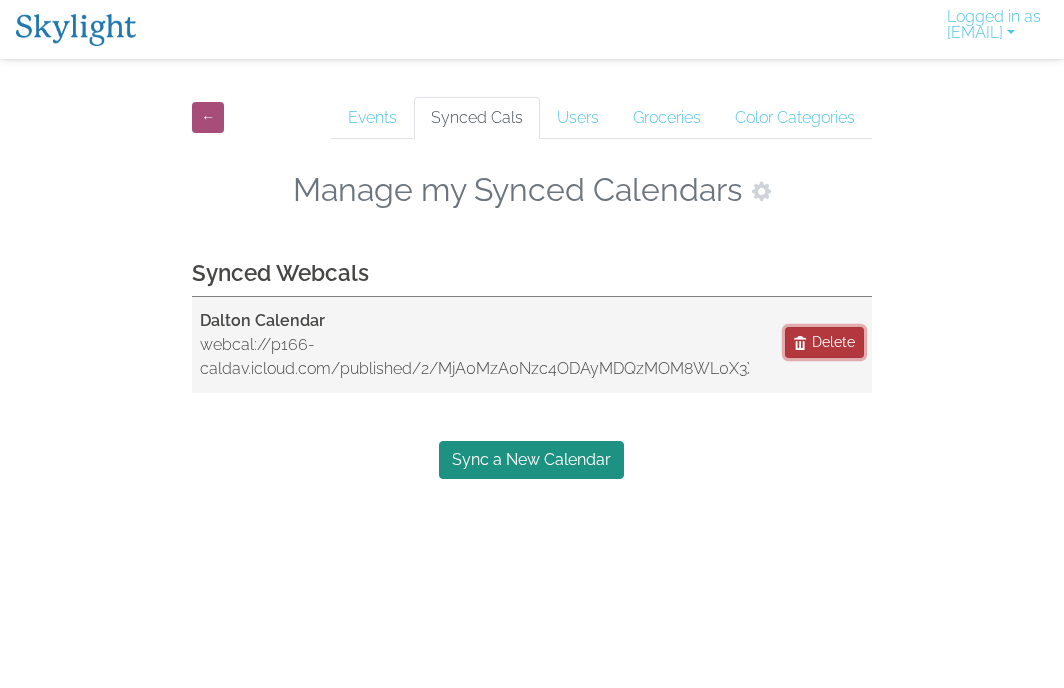 click on "Delete" at bounding box center (824, 342) 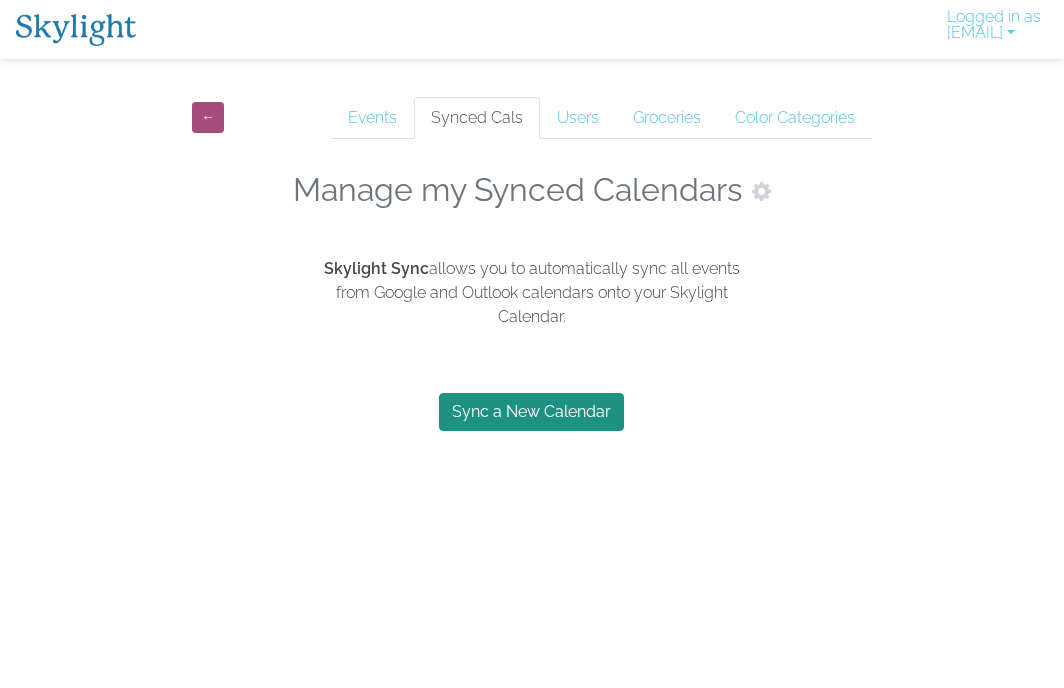 drag, startPoint x: 836, startPoint y: 517, endPoint x: 817, endPoint y: 494, distance: 29.832869 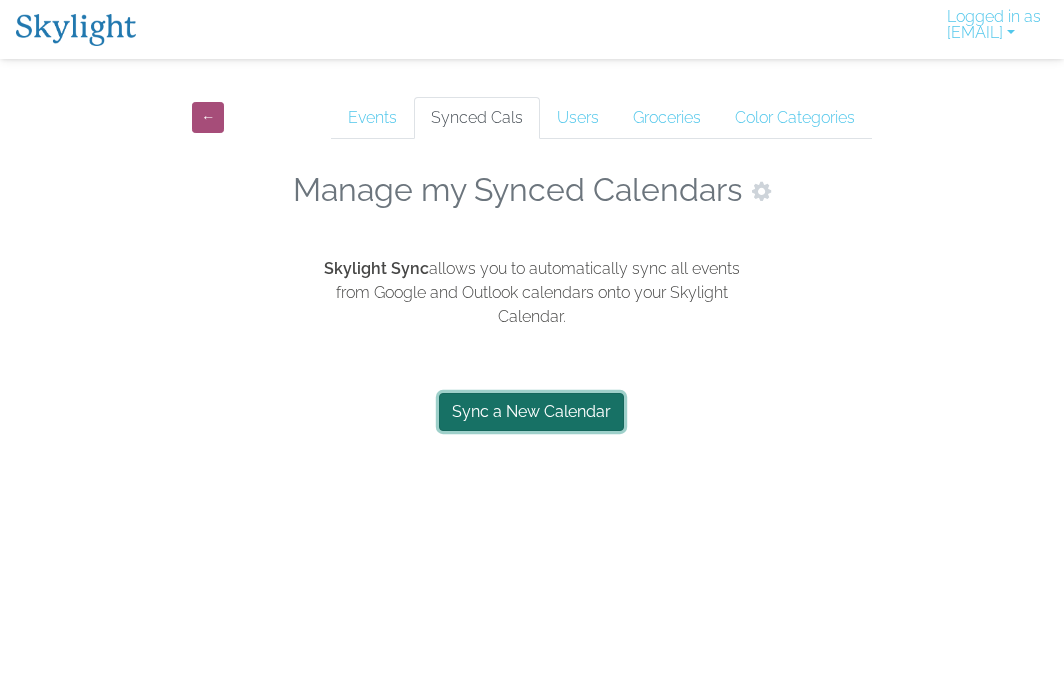 click on "Sync a New Calendar" at bounding box center (531, 412) 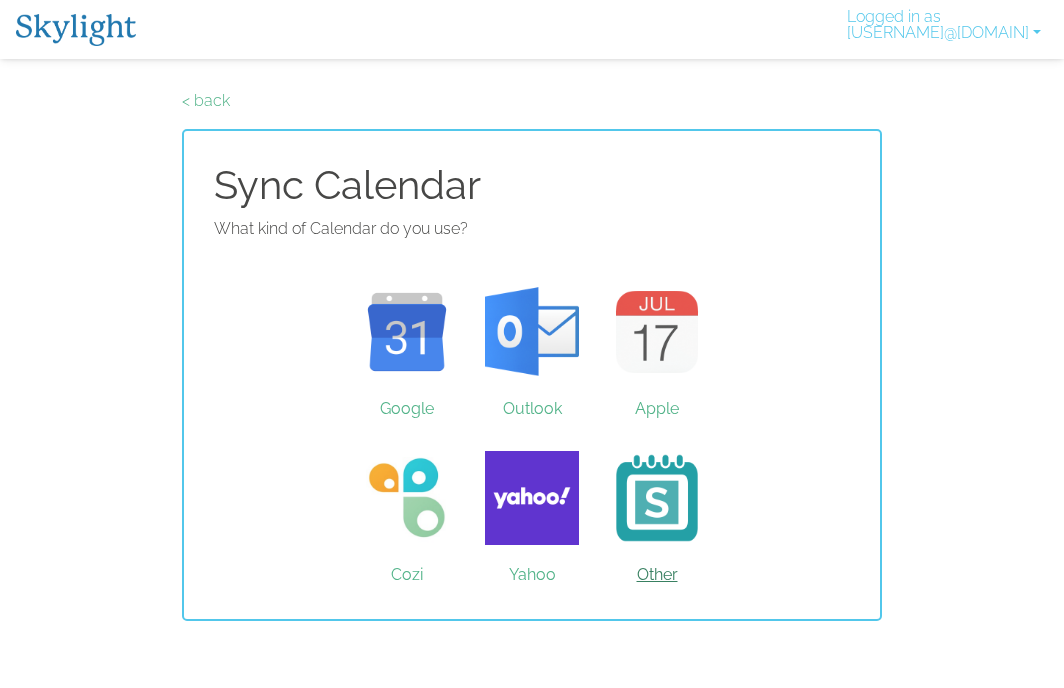 scroll, scrollTop: 0, scrollLeft: 0, axis: both 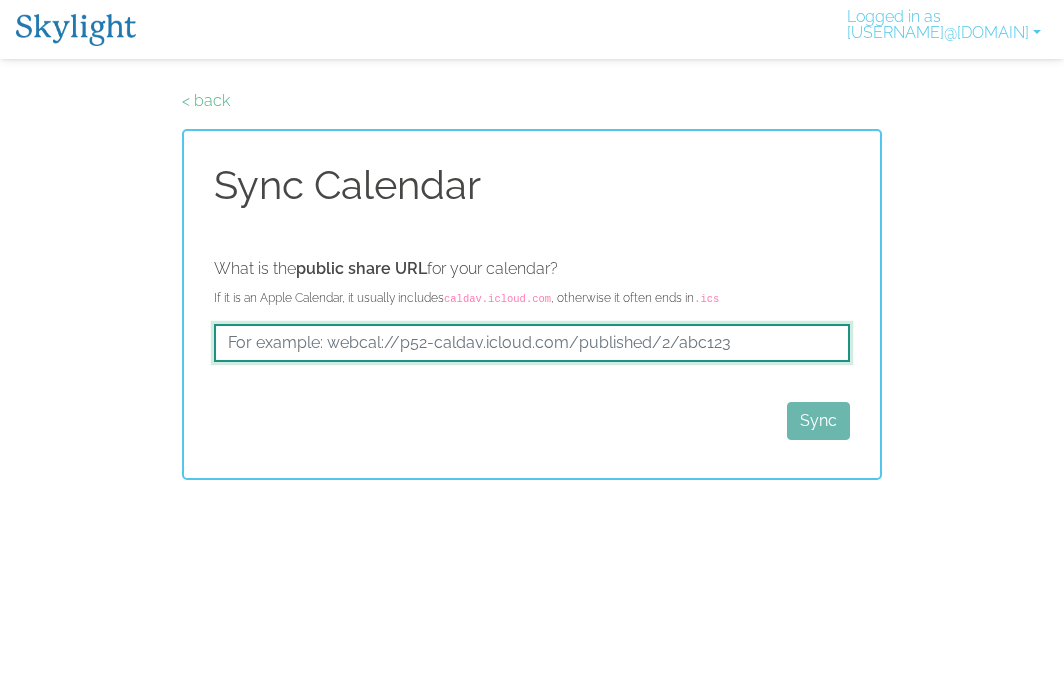 drag, startPoint x: 495, startPoint y: 345, endPoint x: 574, endPoint y: 344, distance: 79.00633 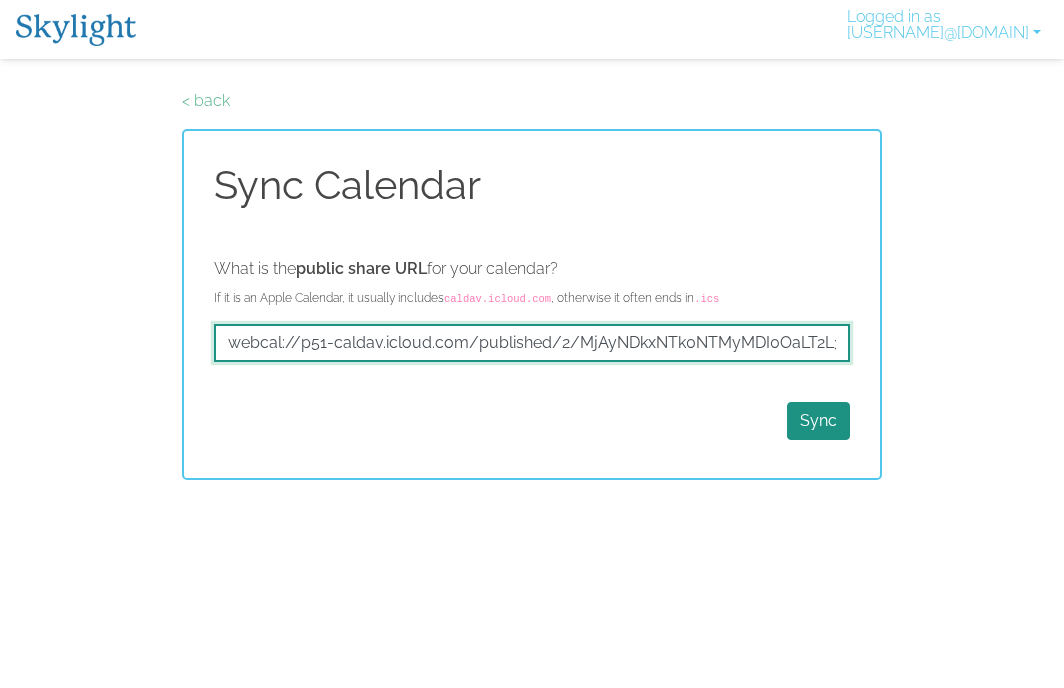 scroll, scrollTop: 0, scrollLeft: 746, axis: horizontal 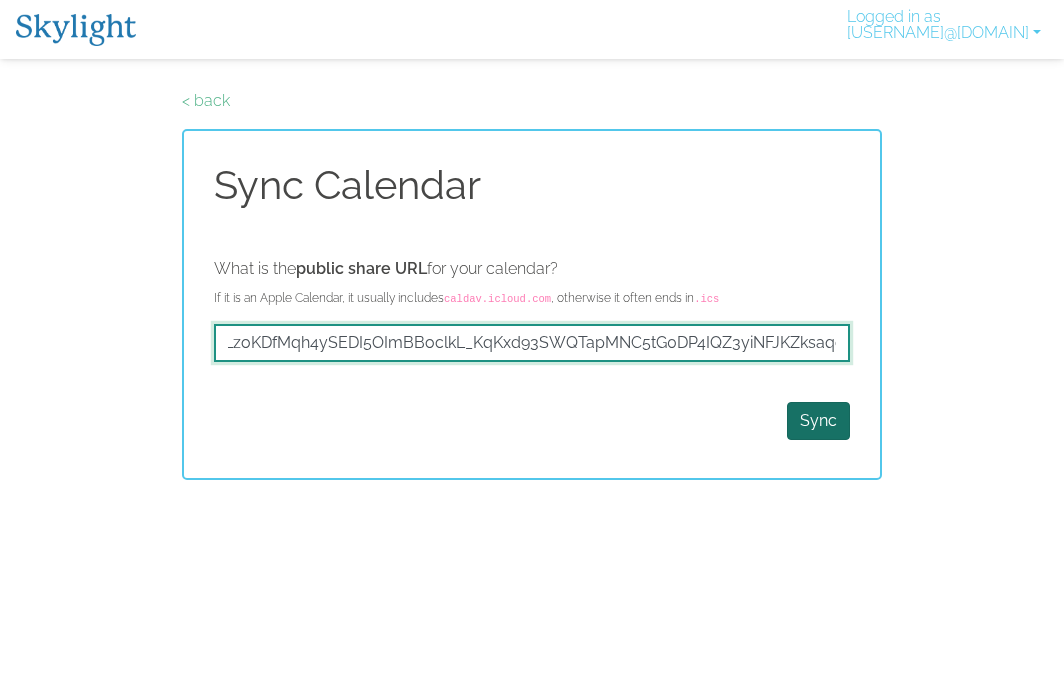 type on "webcal://p51-caldav.icloud.com/published/2/MjAyNDkxNTk0NTMyMDI0OaLT2L34hBV_yI8rC9SxwLzoKDfMqh4ySEDI5OImBBoclkL_KqKxd93SWQTapMNC5tG0DP4IQZ3yiNFJKZksaqo" 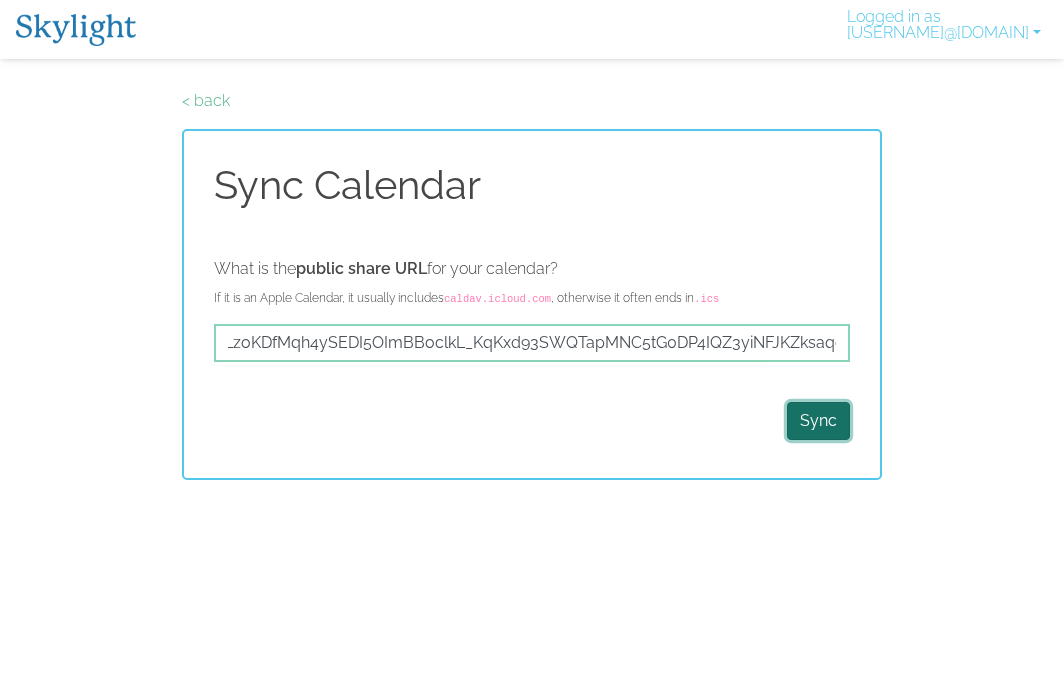 scroll, scrollTop: 0, scrollLeft: 0, axis: both 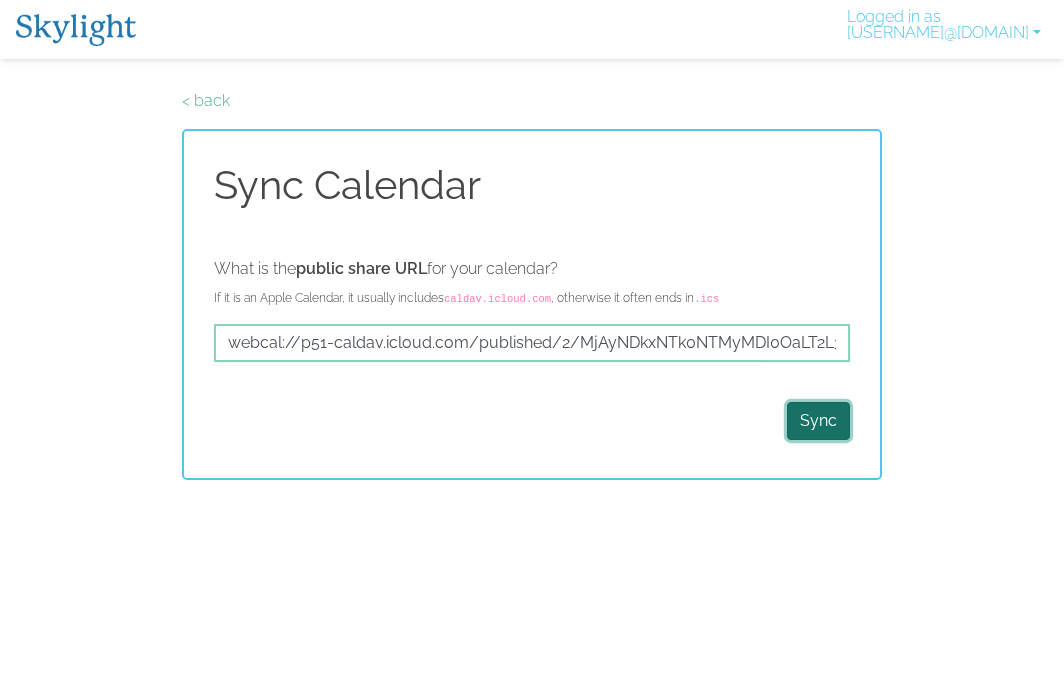 click on "Sync" at bounding box center [818, 421] 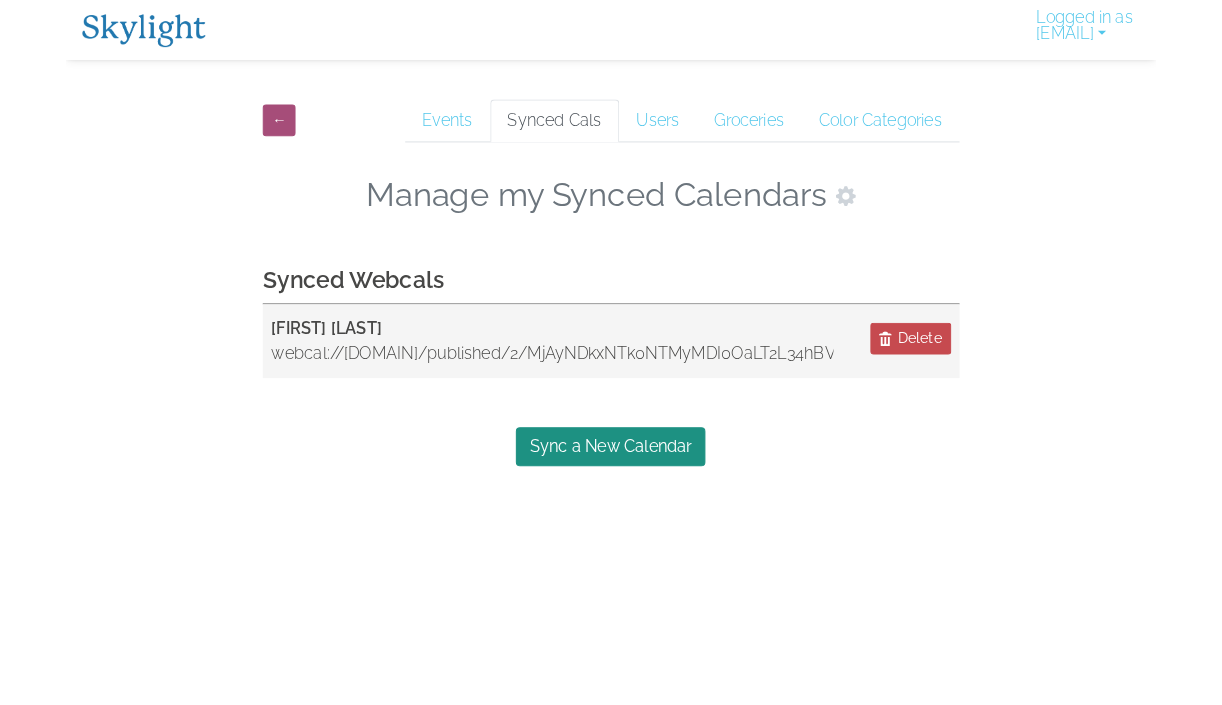 scroll, scrollTop: 0, scrollLeft: 0, axis: both 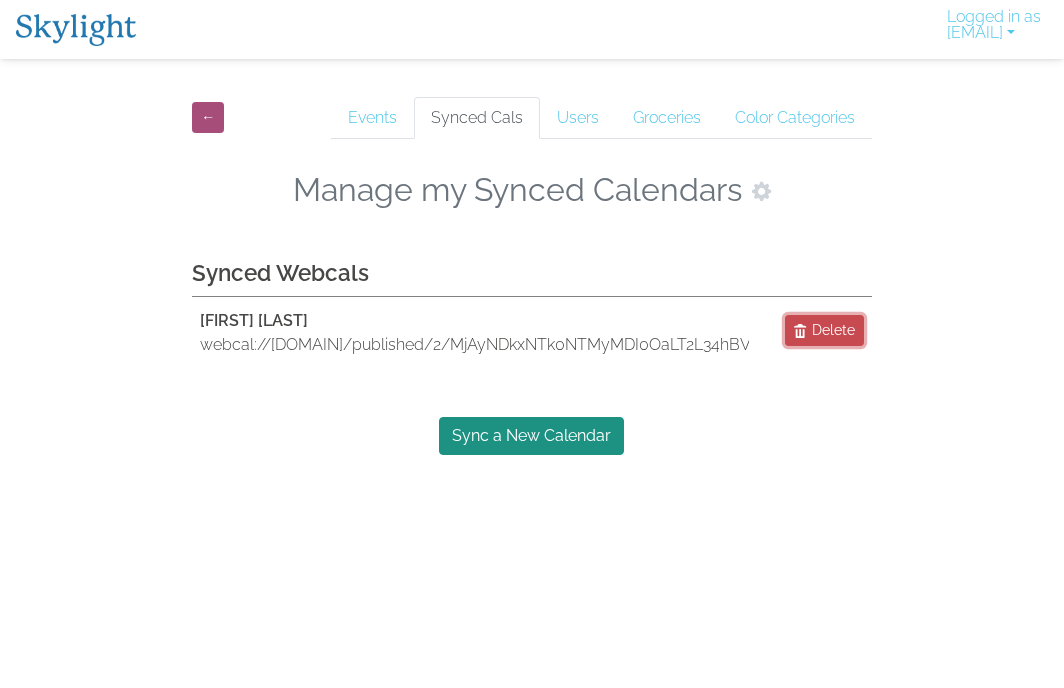 drag, startPoint x: 828, startPoint y: 355, endPoint x: 615, endPoint y: 80, distance: 347.84192 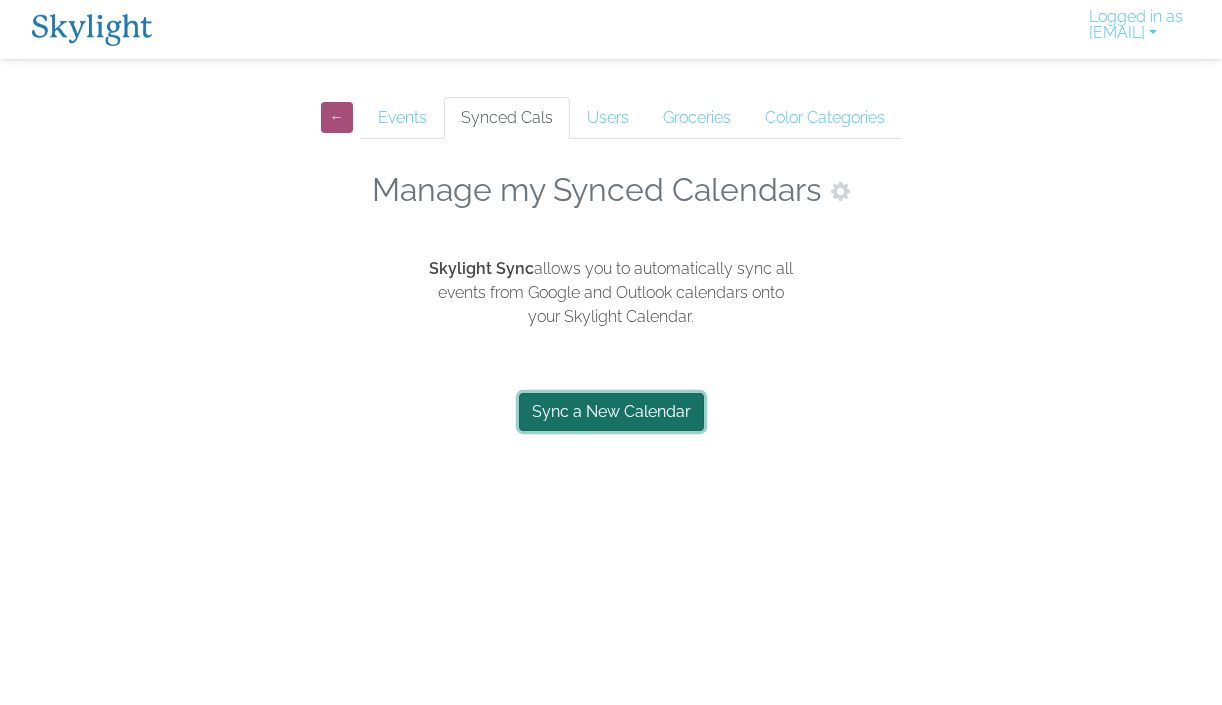 click on "Sync a New Calendar" at bounding box center [611, 412] 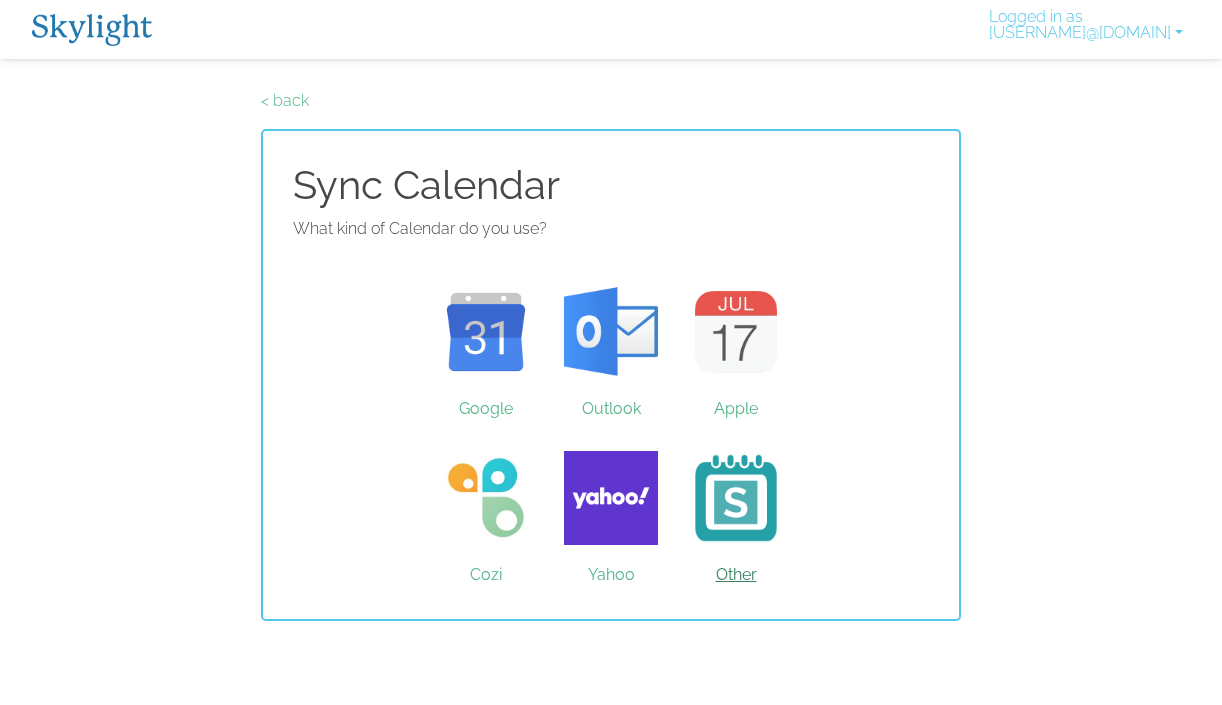 scroll, scrollTop: 0, scrollLeft: 0, axis: both 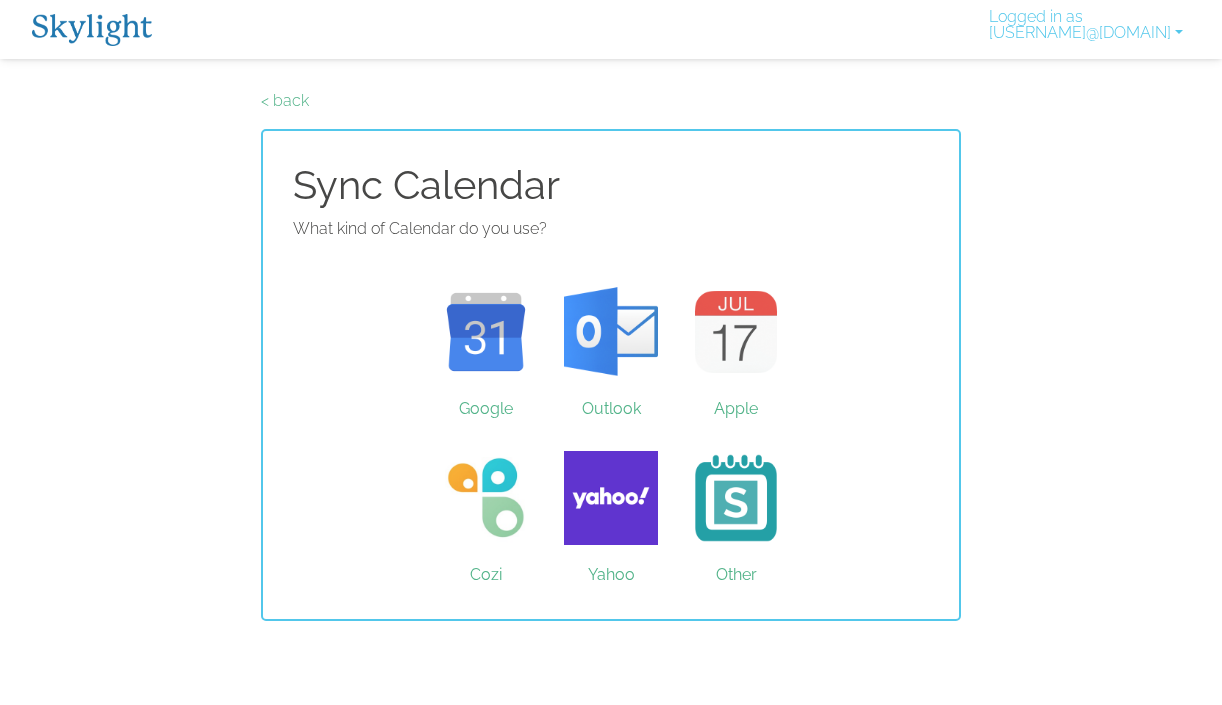 click on "Other" at bounding box center [736, 498] 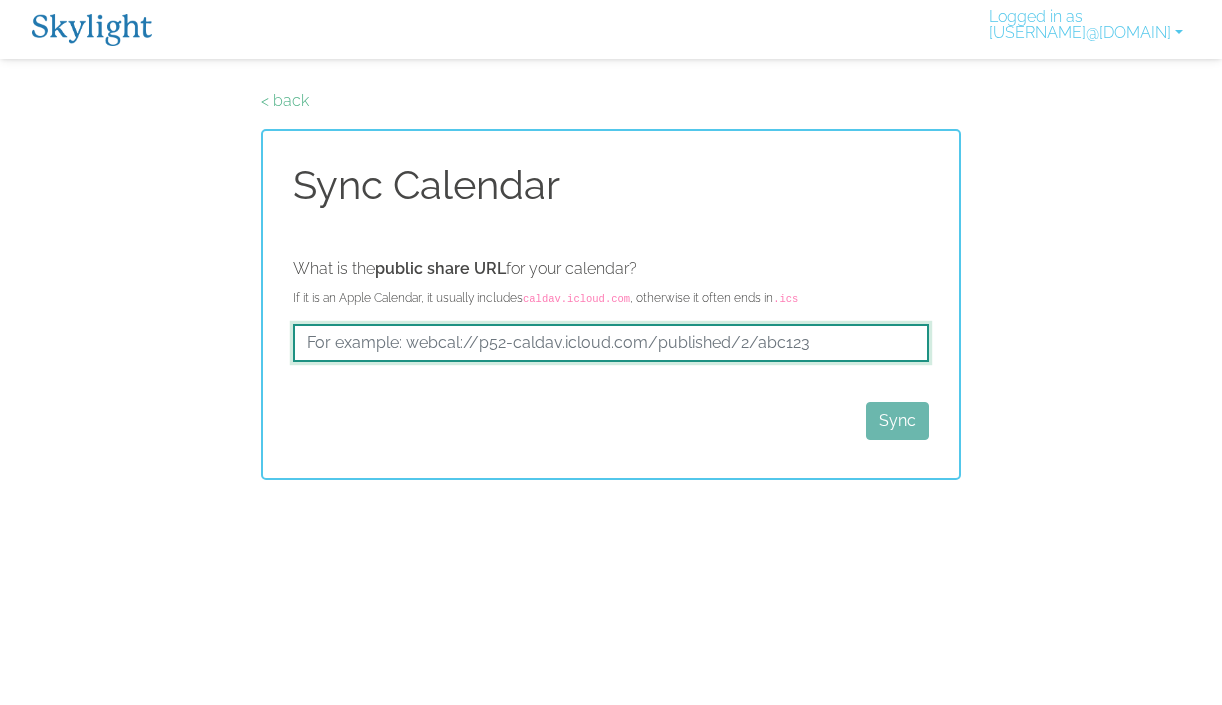 drag, startPoint x: 593, startPoint y: 350, endPoint x: 683, endPoint y: 359, distance: 90.44888 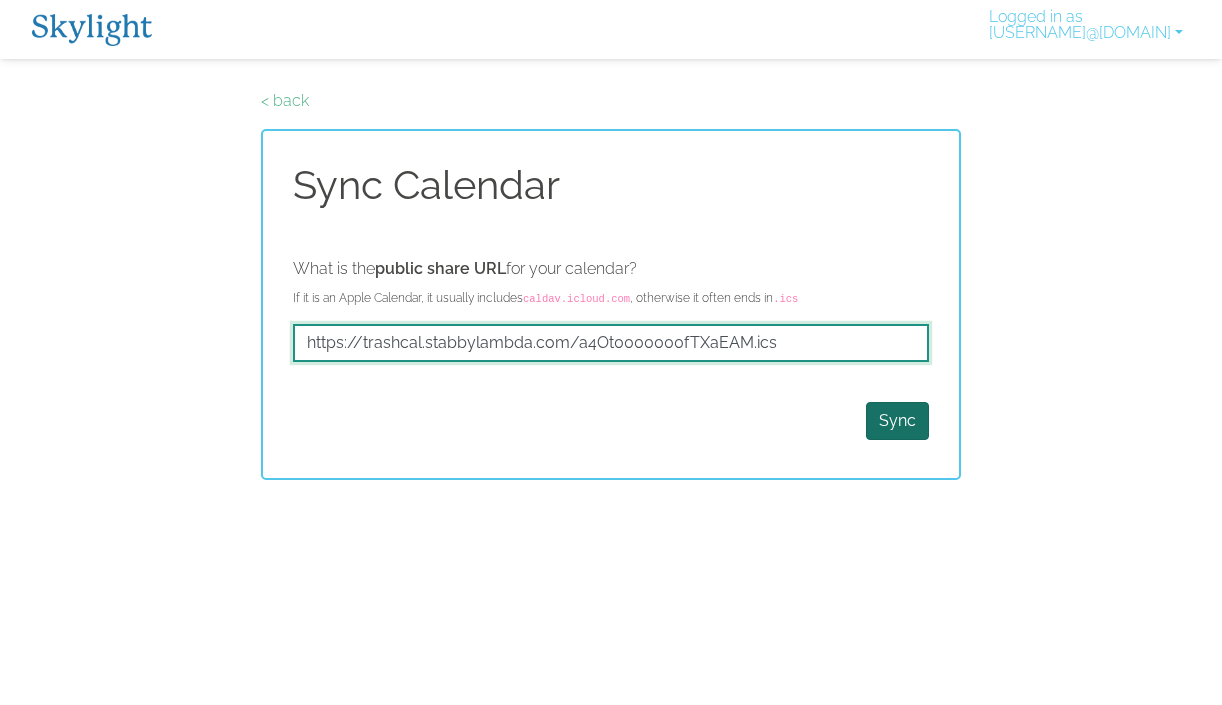 type on "https://trashcal.stabbylambda.com/a4Ot0000000fTXaEAM.ics" 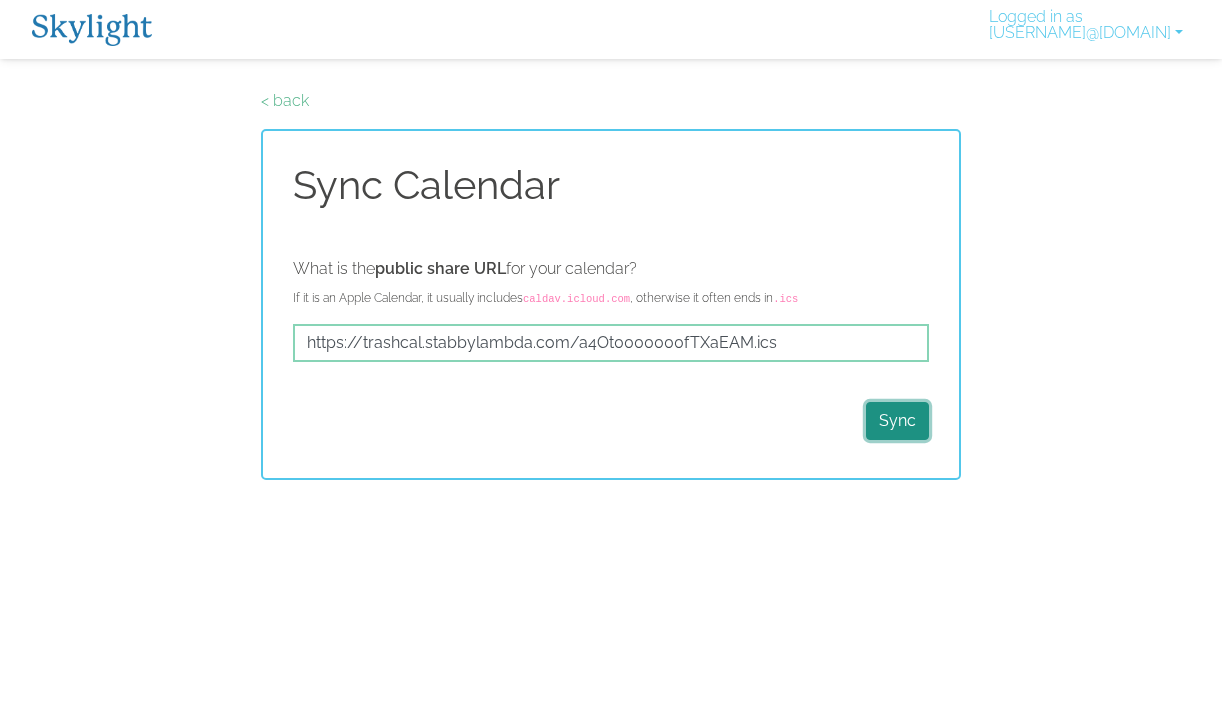 click on "Sync" at bounding box center (897, 421) 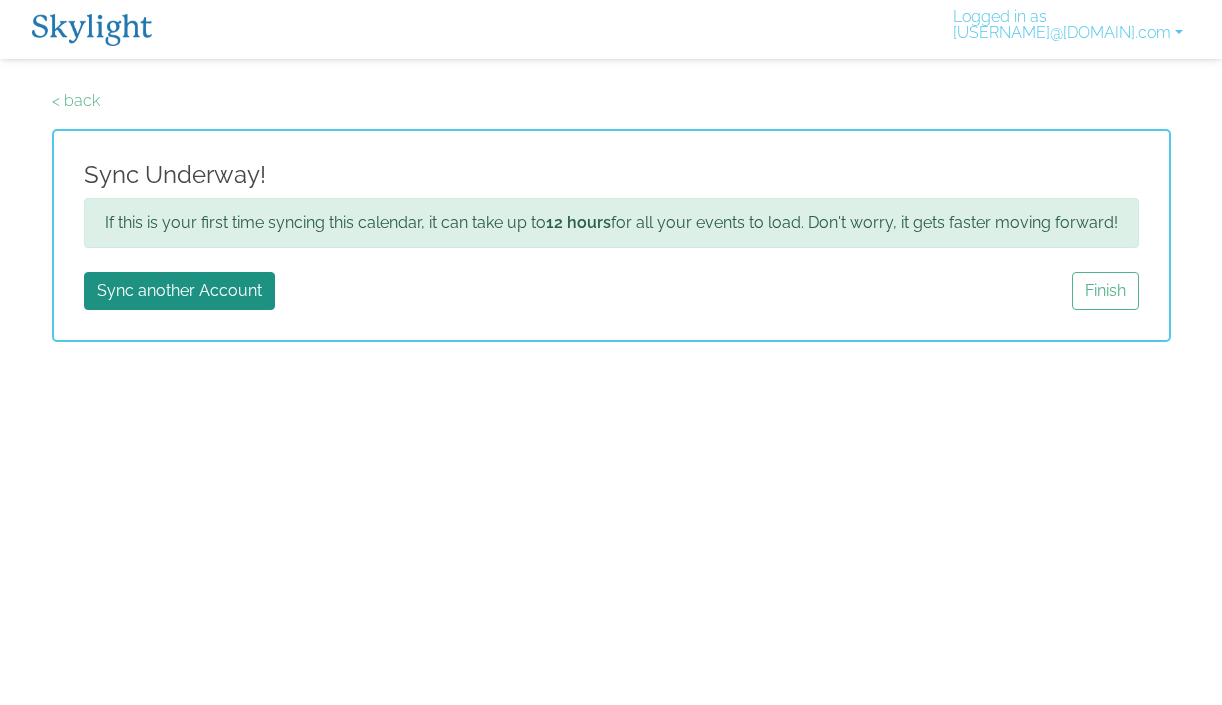 scroll, scrollTop: 0, scrollLeft: 0, axis: both 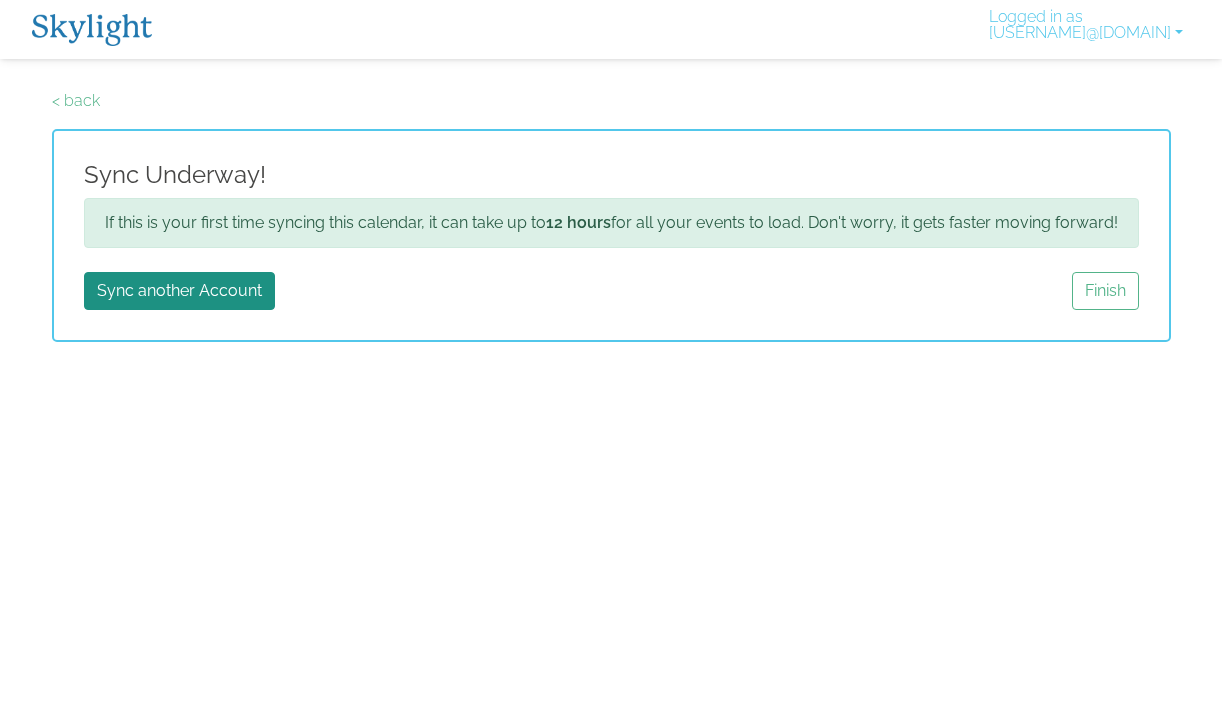 click on "If this is your first time syncing this calendar, it can take up to  12 hours  for all your events to load. Don't worry, it gets faster moving forward!" at bounding box center [611, 223] 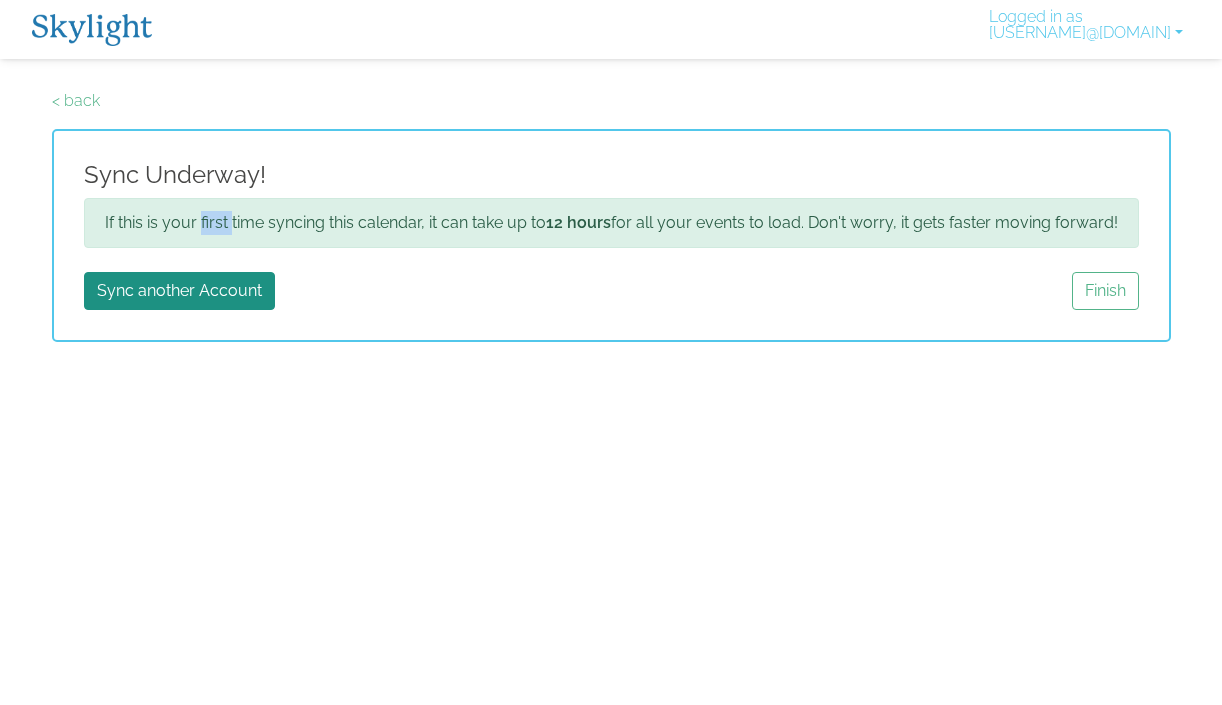 click on "If this is your first time syncing this calendar, it can take up to  12 hours  for all your events to load. Don't worry, it gets faster moving forward!" at bounding box center (611, 223) 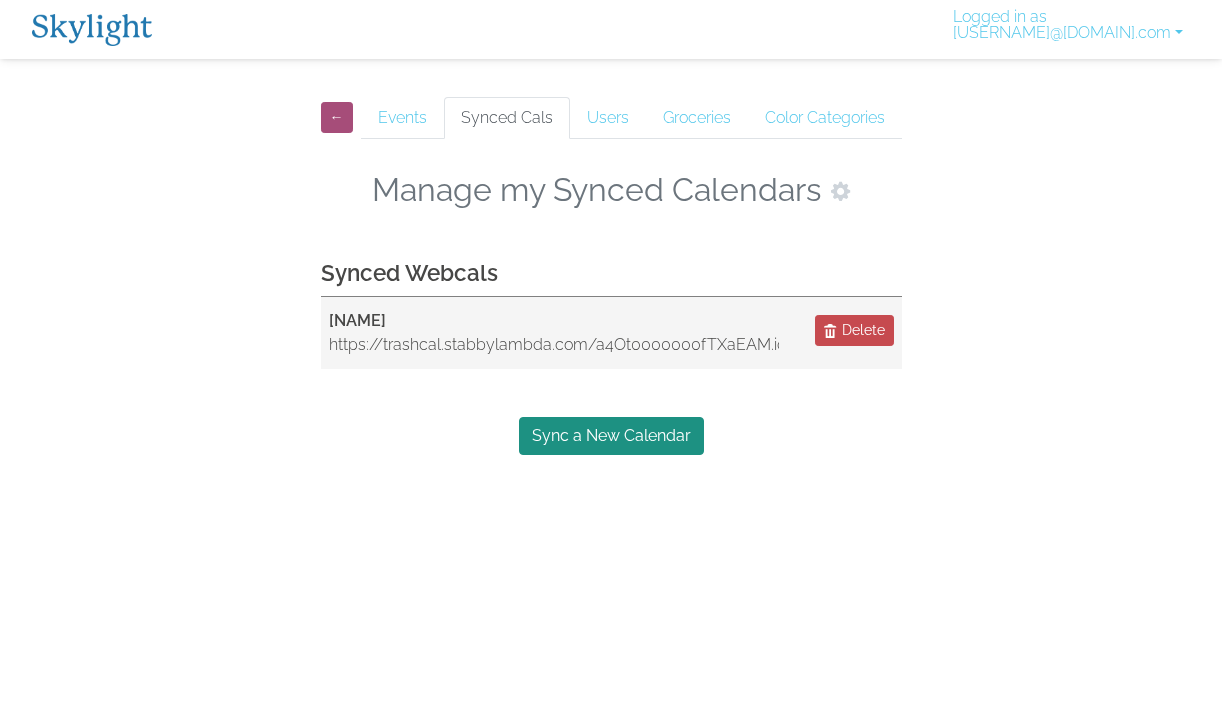 scroll, scrollTop: 0, scrollLeft: 0, axis: both 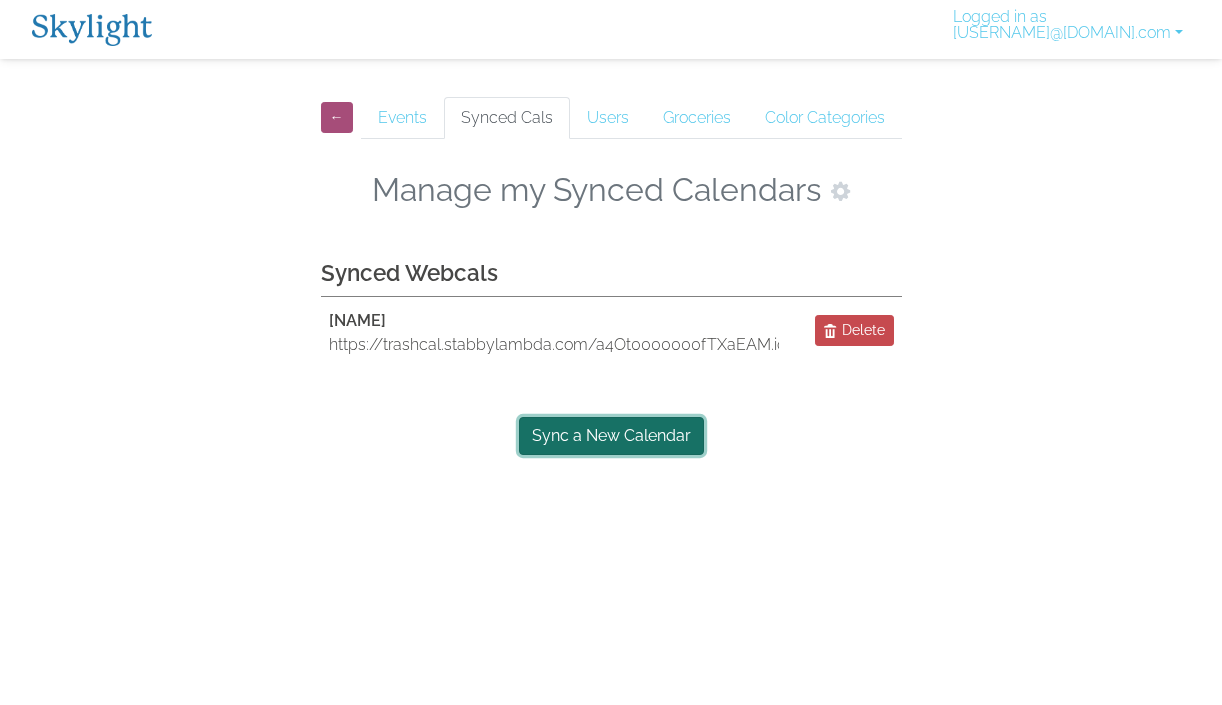 click on "Sync a New Calendar" at bounding box center [611, 436] 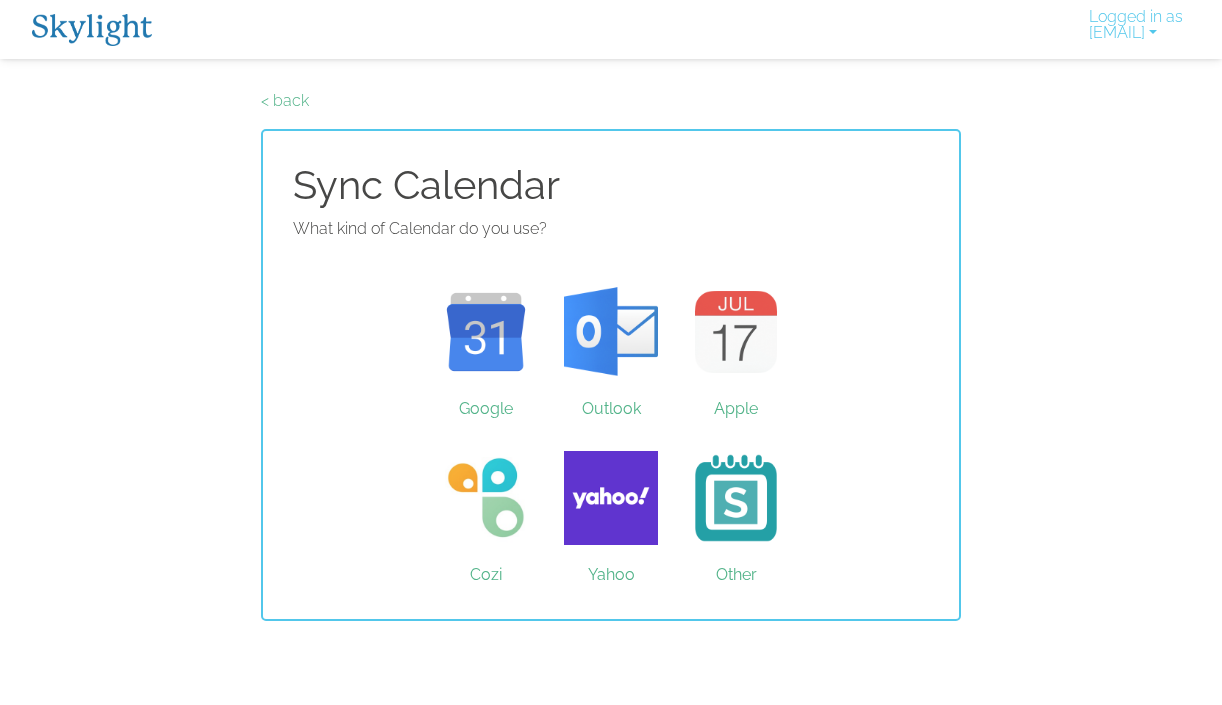 scroll, scrollTop: 0, scrollLeft: 0, axis: both 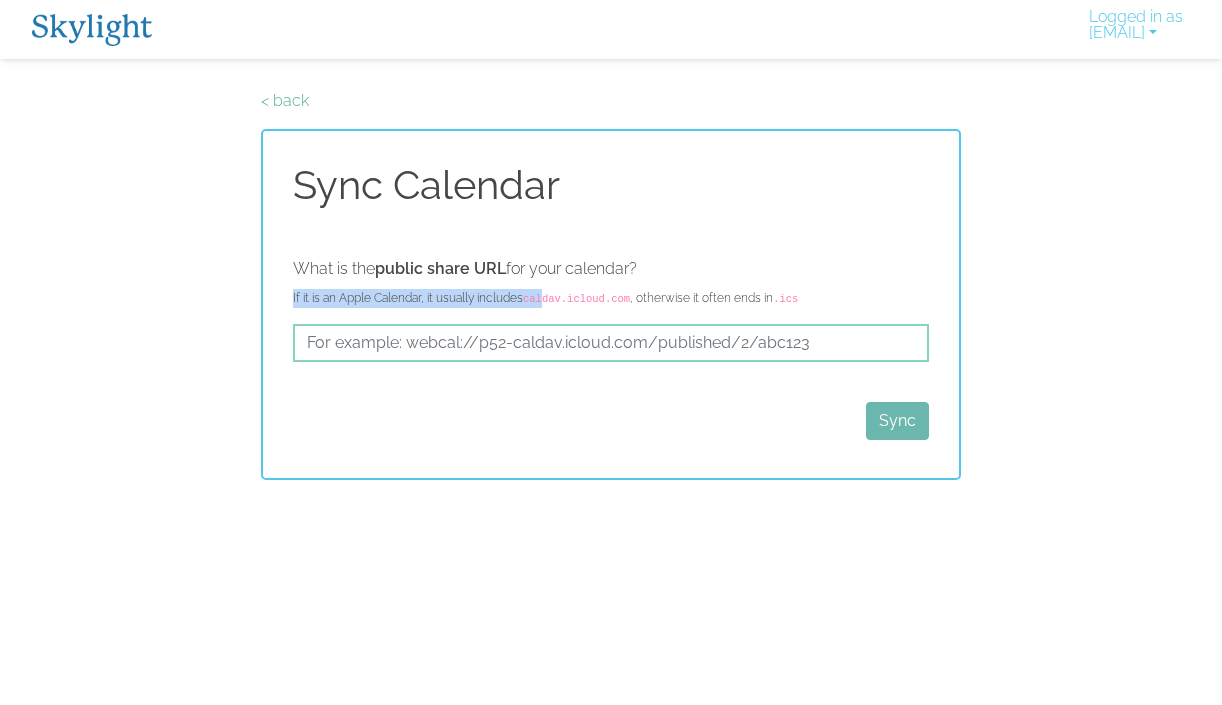 drag, startPoint x: 546, startPoint y: 306, endPoint x: 559, endPoint y: 344, distance: 40.16217 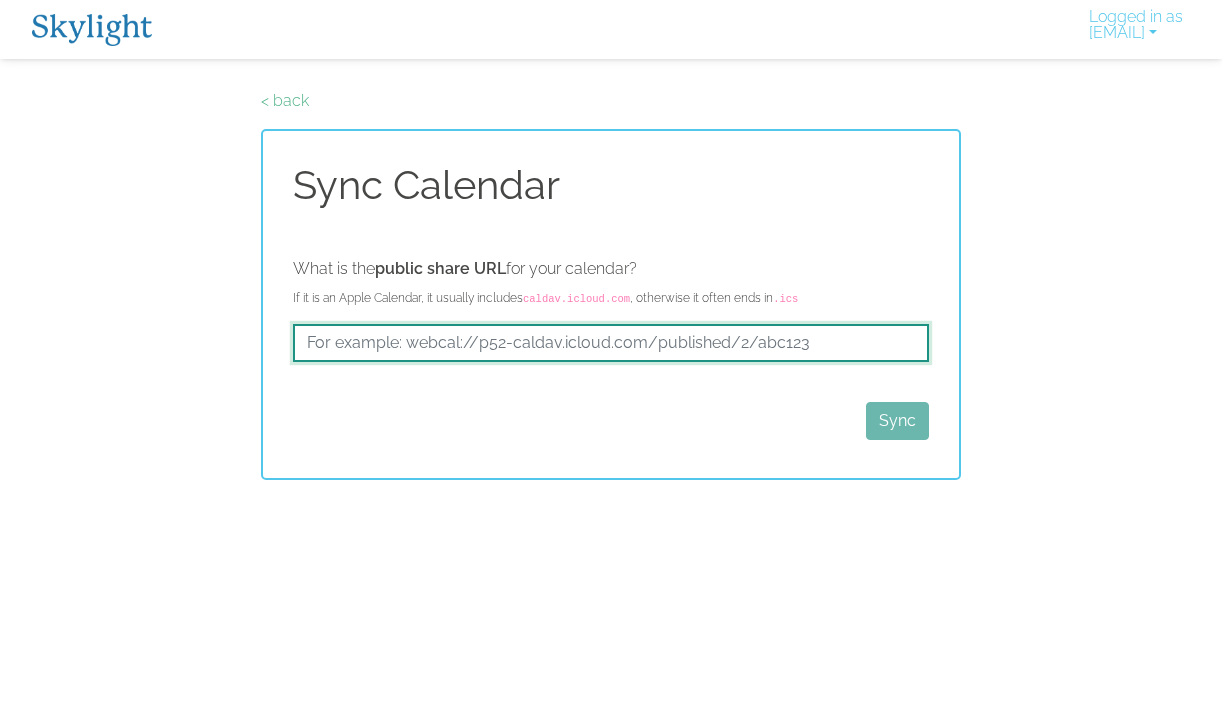 click at bounding box center (611, 343) 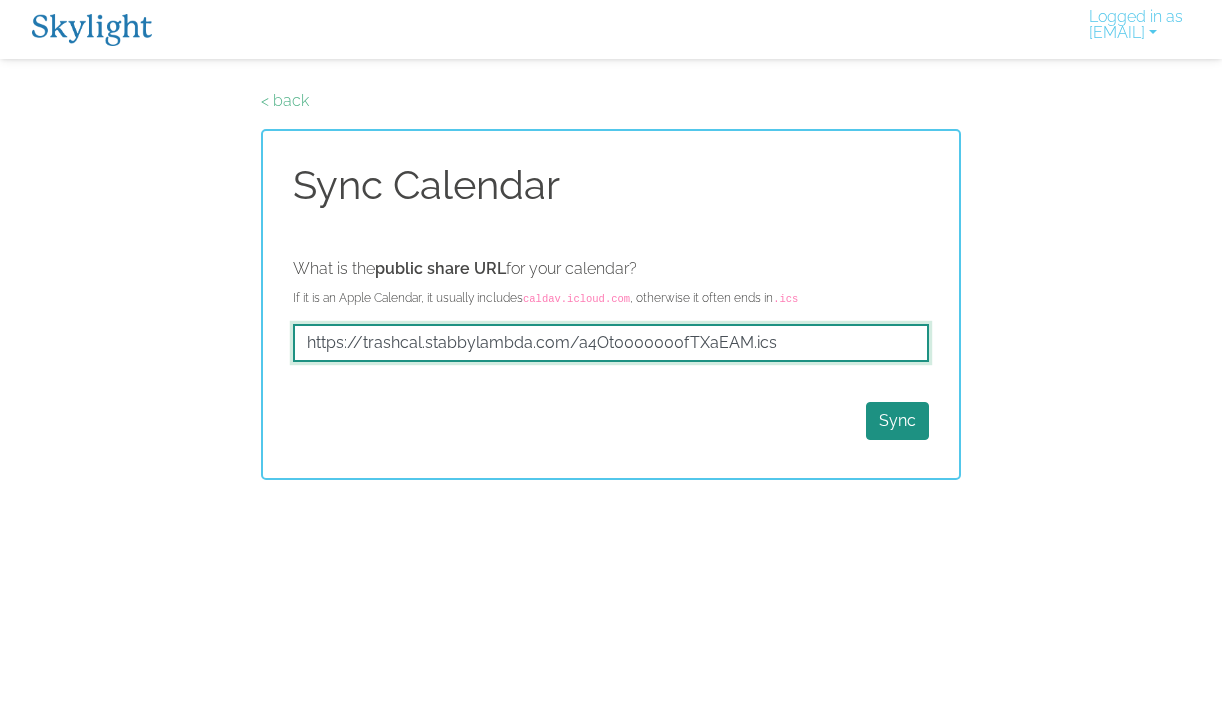 drag, startPoint x: -183, startPoint y: 336, endPoint x: -233, endPoint y: 356, distance: 53.851646 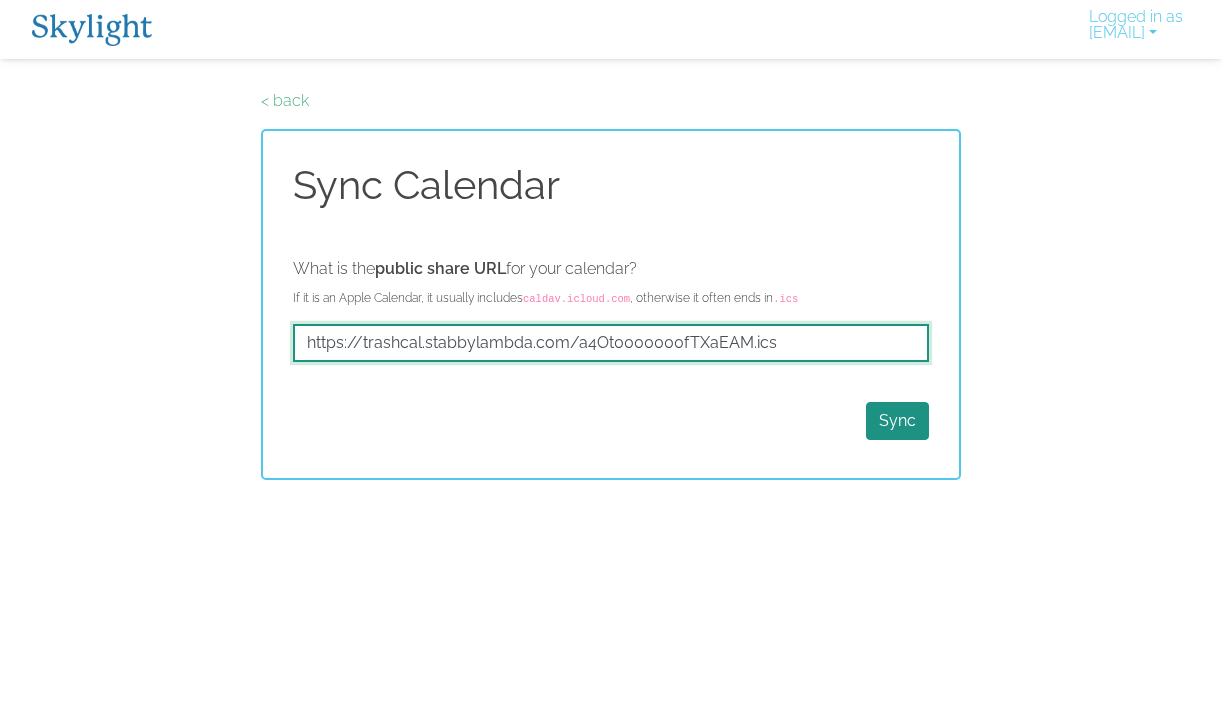 click on "https://trashcal.stabbylambda.com/a4Ot0000000fTXaEAM.ics" at bounding box center [611, 343] 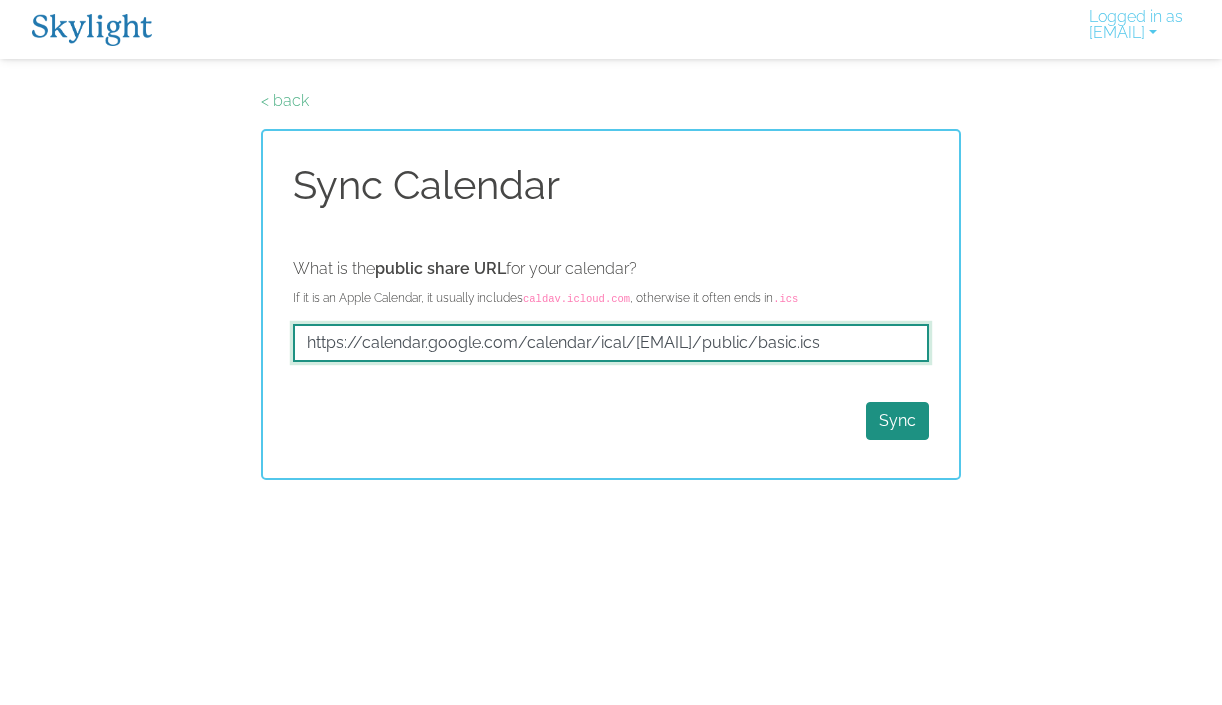 scroll, scrollTop: 0, scrollLeft: 346, axis: horizontal 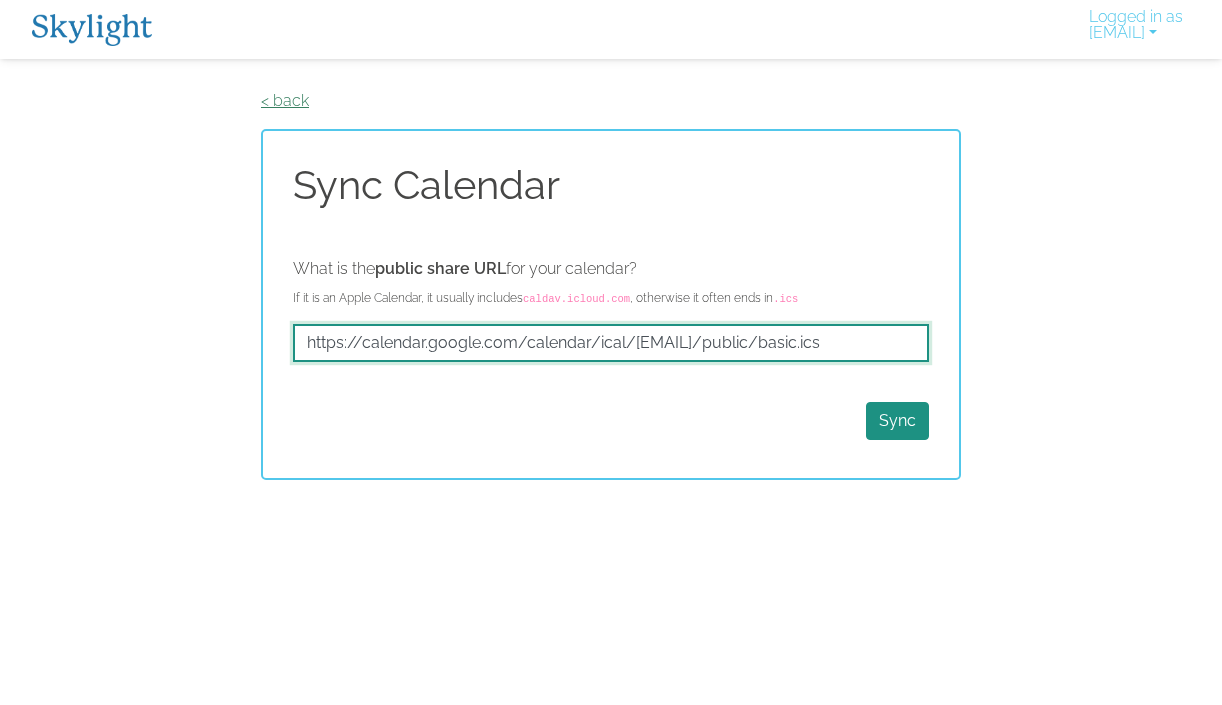type on "https://calendar.google.com/calendar/ical/07n1dvo56qvvp3dqkfcc6sst5lk70rih%40import.calendar.google.com/public/basic.ics" 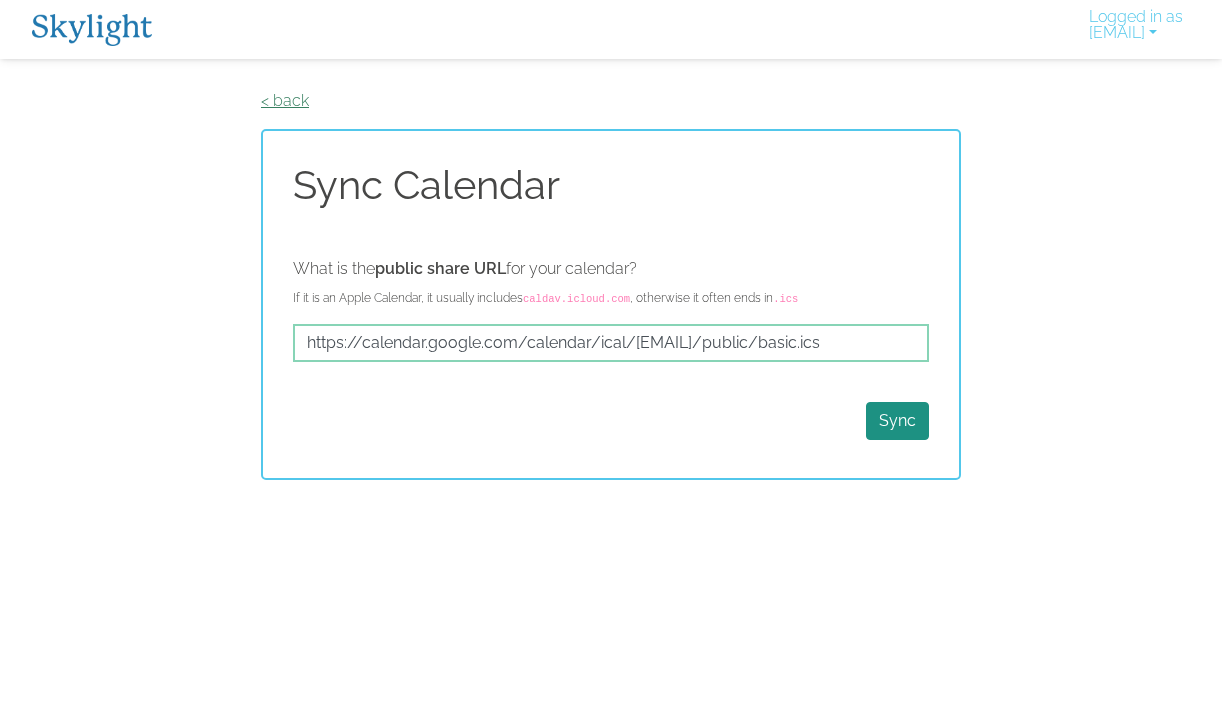 click on "< back" at bounding box center [285, 100] 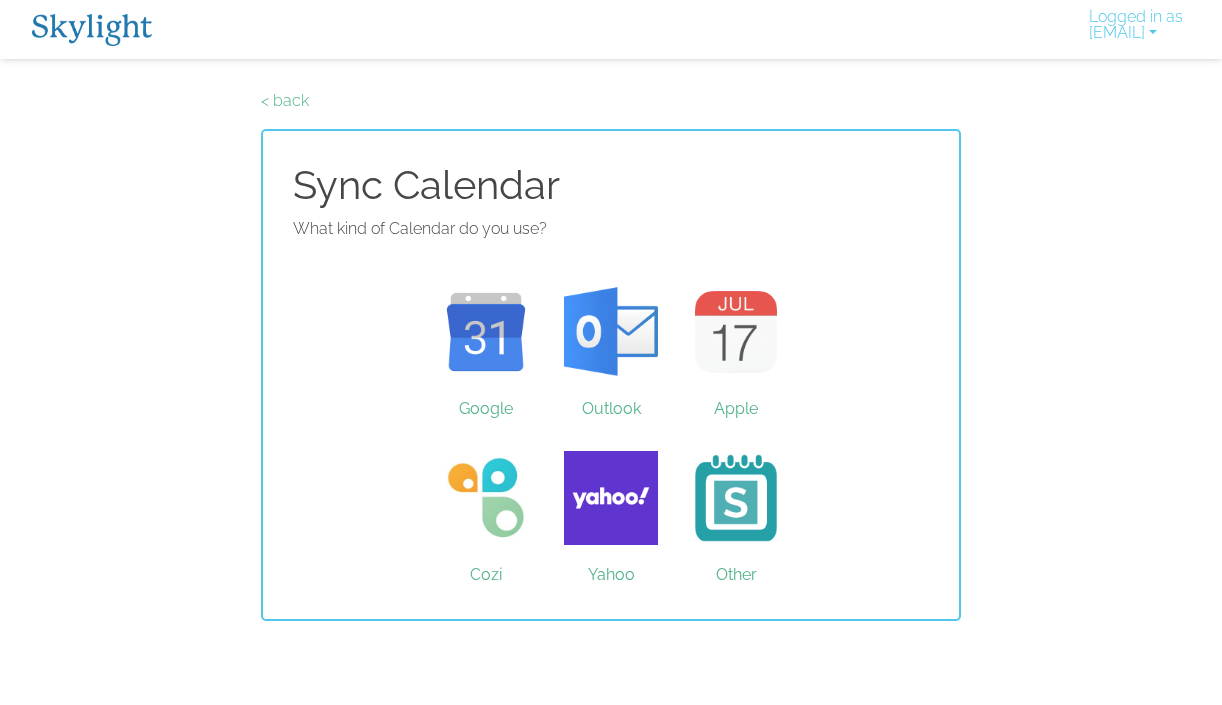 click at bounding box center [92, 30] 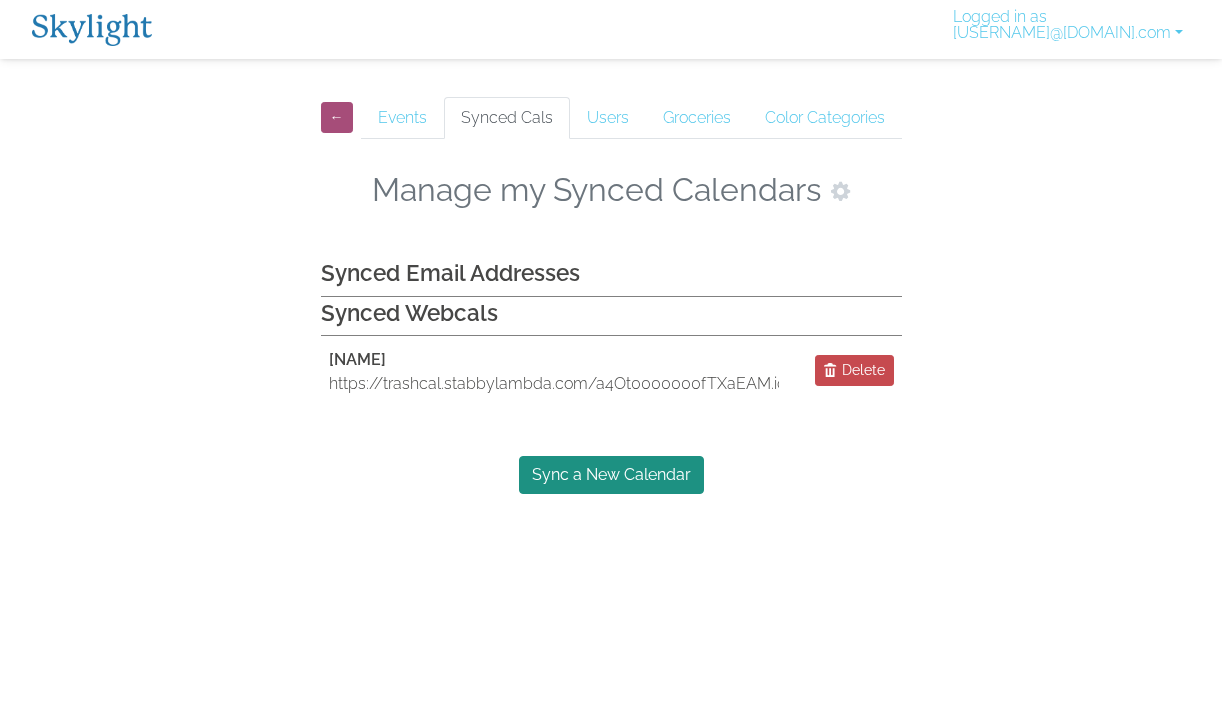 scroll, scrollTop: 0, scrollLeft: 0, axis: both 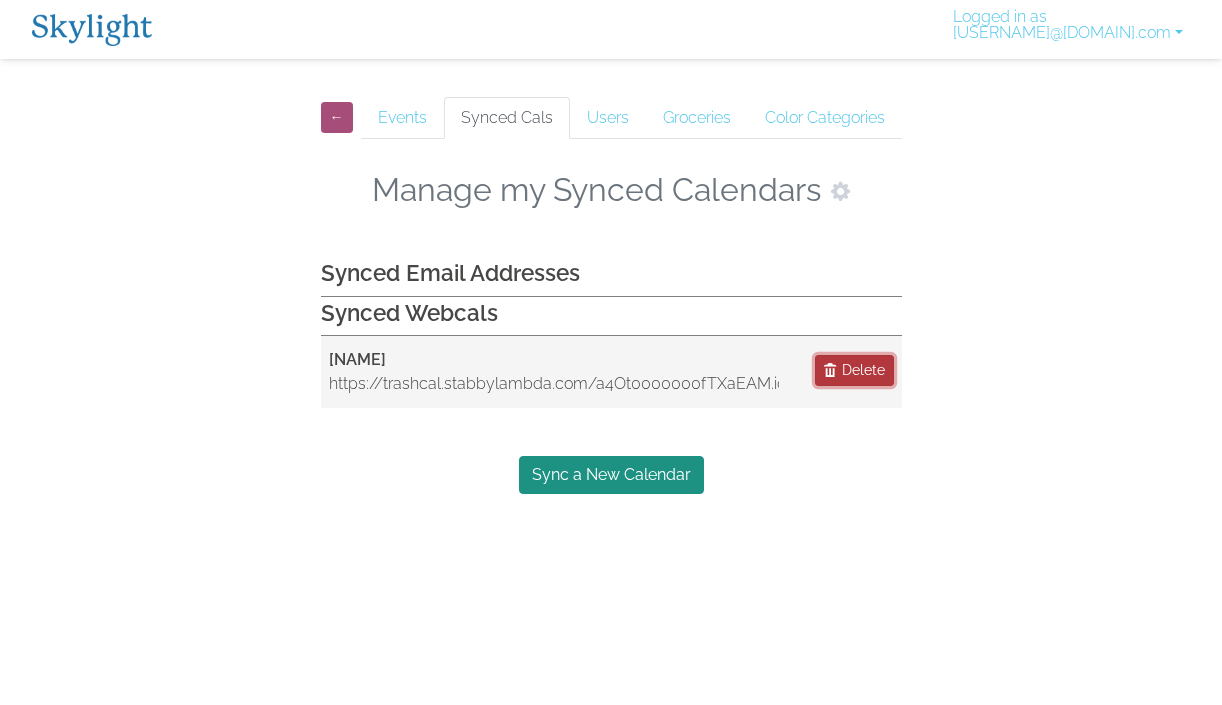click on "Delete" at bounding box center (863, 370) 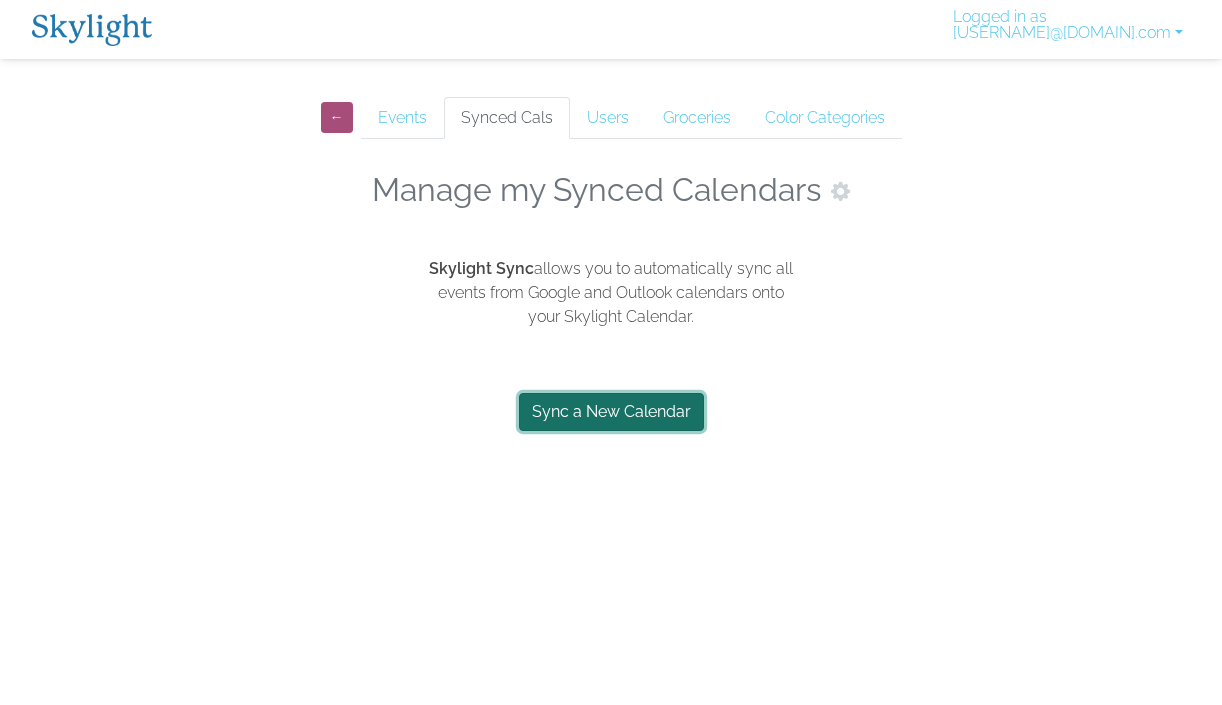 click on "Sync a New Calendar" at bounding box center [611, 412] 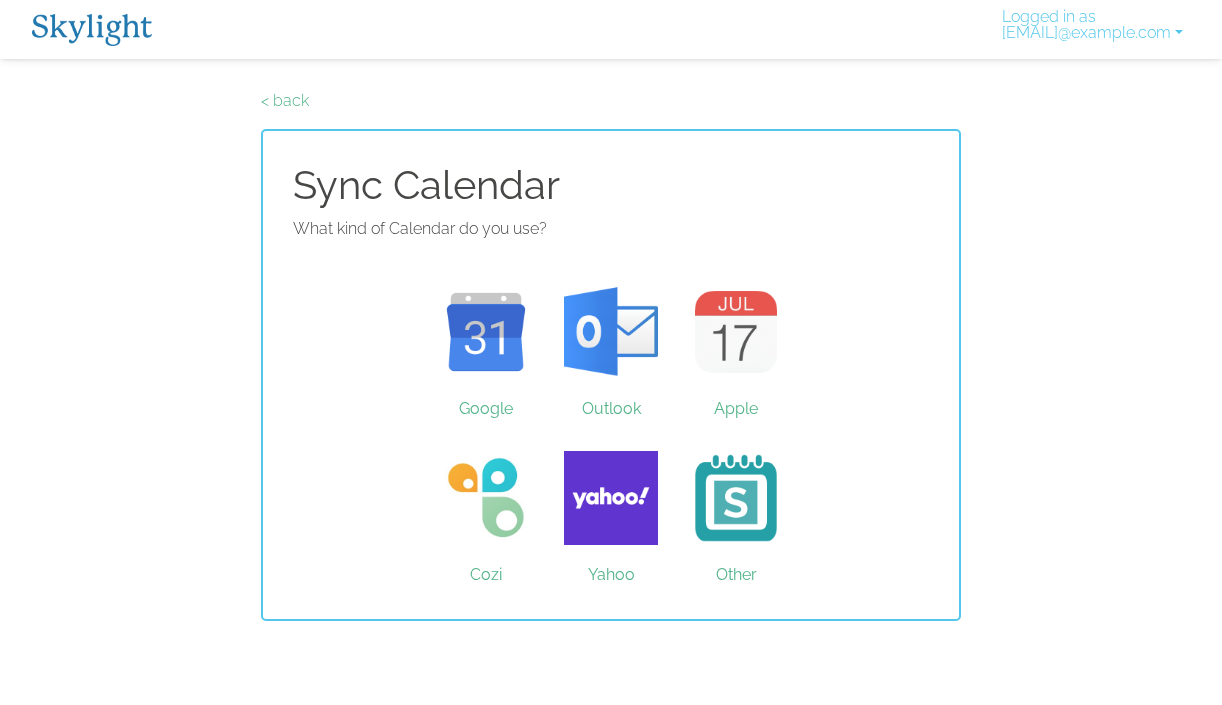 scroll, scrollTop: 0, scrollLeft: 0, axis: both 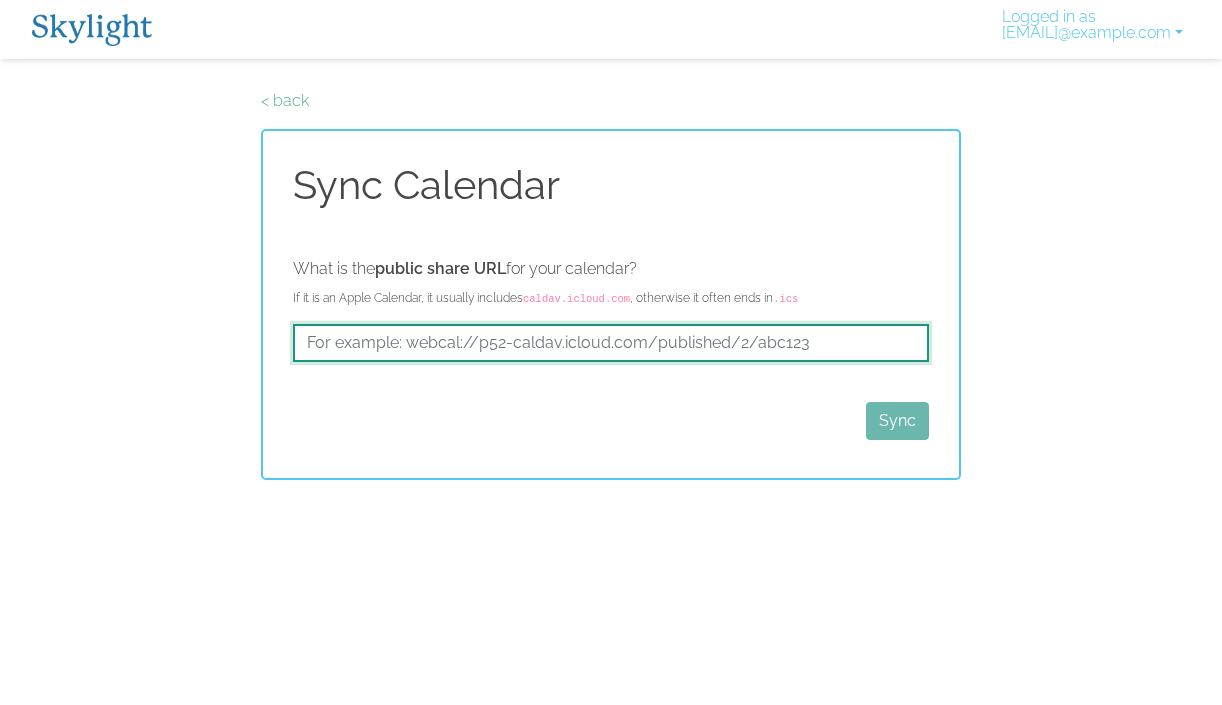 drag, startPoint x: 568, startPoint y: 344, endPoint x: 741, endPoint y: 370, distance: 174.94284 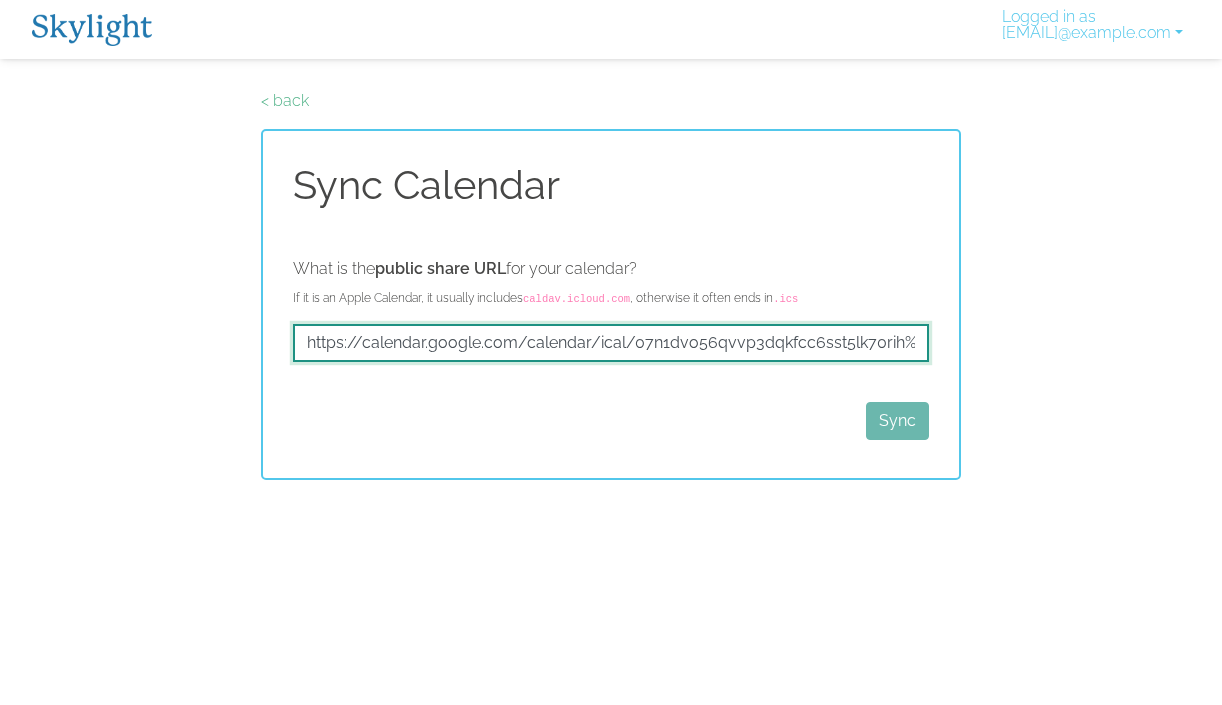 scroll, scrollTop: 0, scrollLeft: 346, axis: horizontal 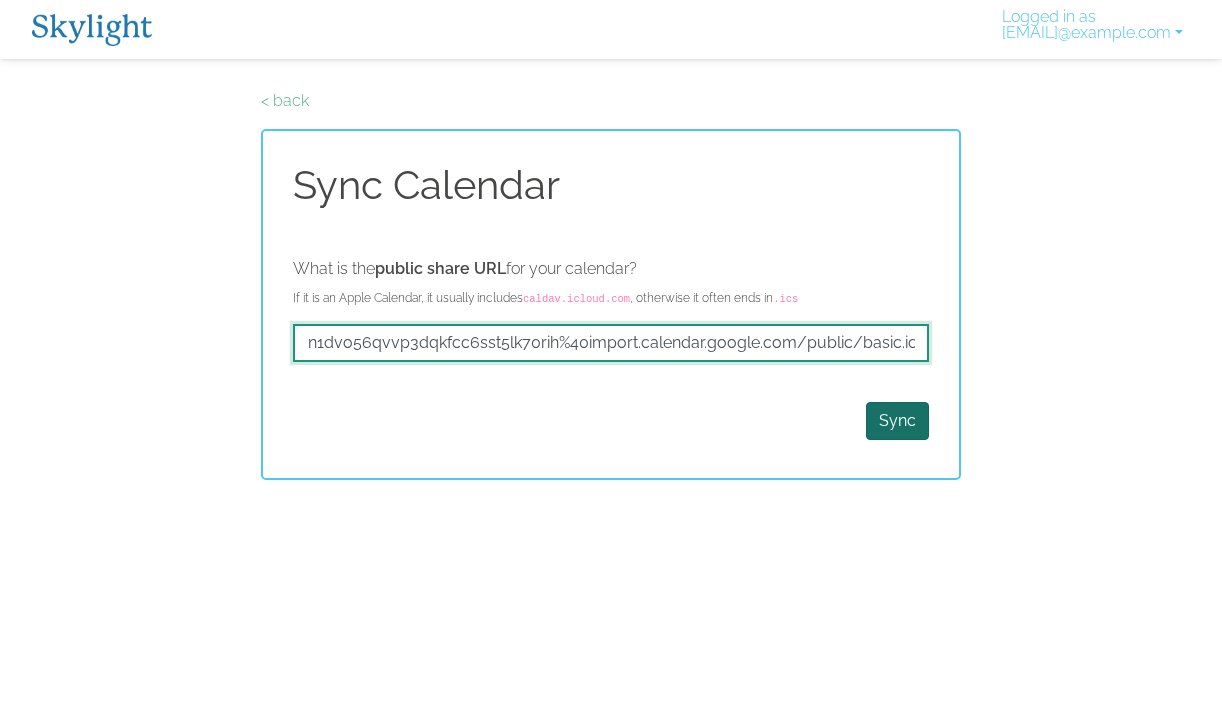 type on "https://calendar.google.com/calendar/ical/07n1dvo56qvvp3dqkfcc6sst5lk70rih%40import.calendar.google.com/public/basic.ics" 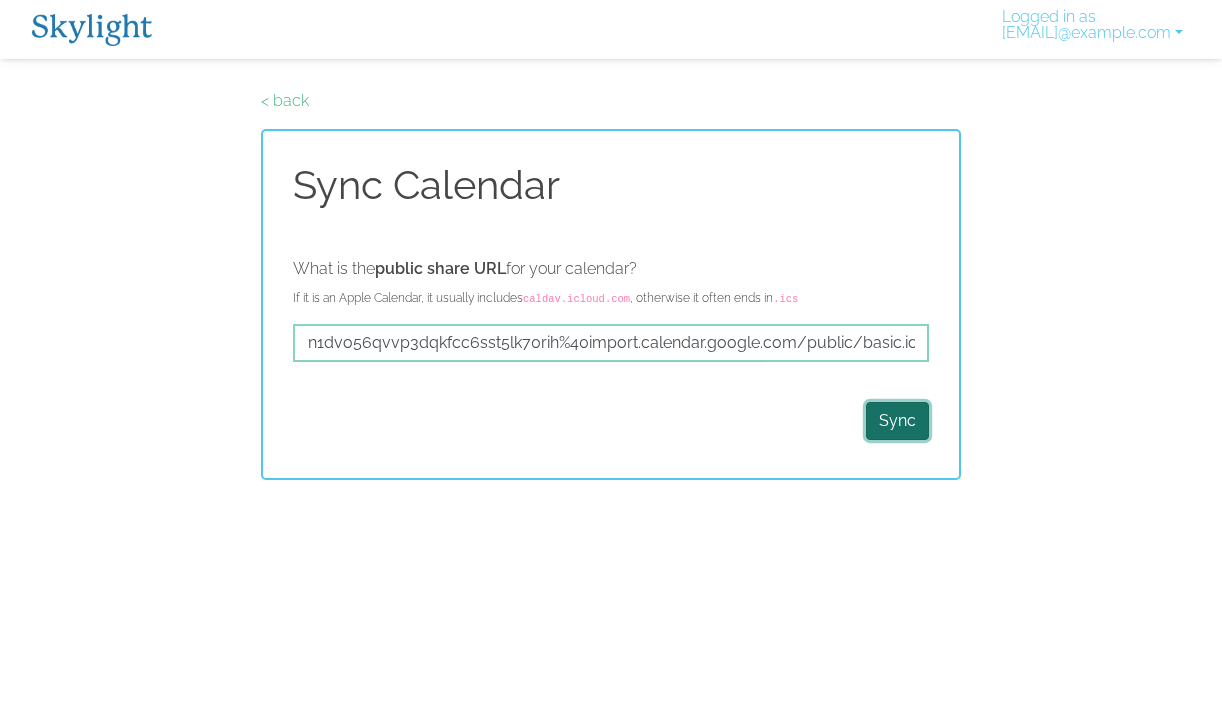 scroll, scrollTop: 0, scrollLeft: 0, axis: both 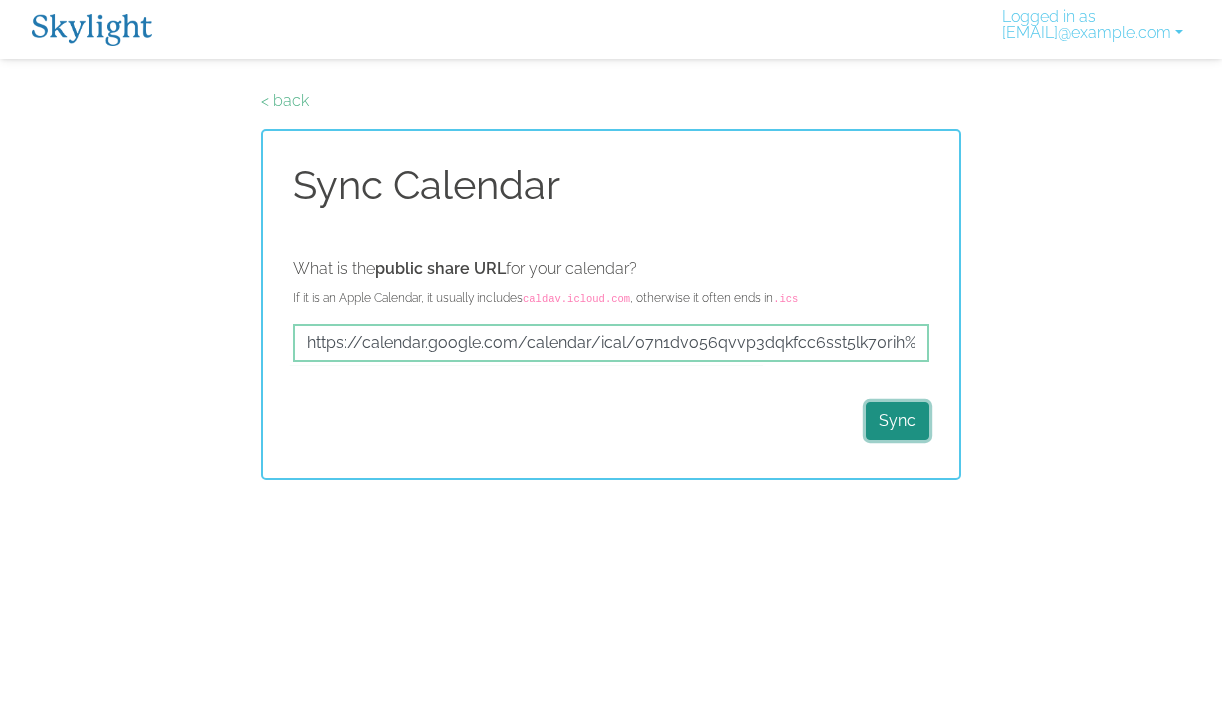click on "Sync" at bounding box center [897, 421] 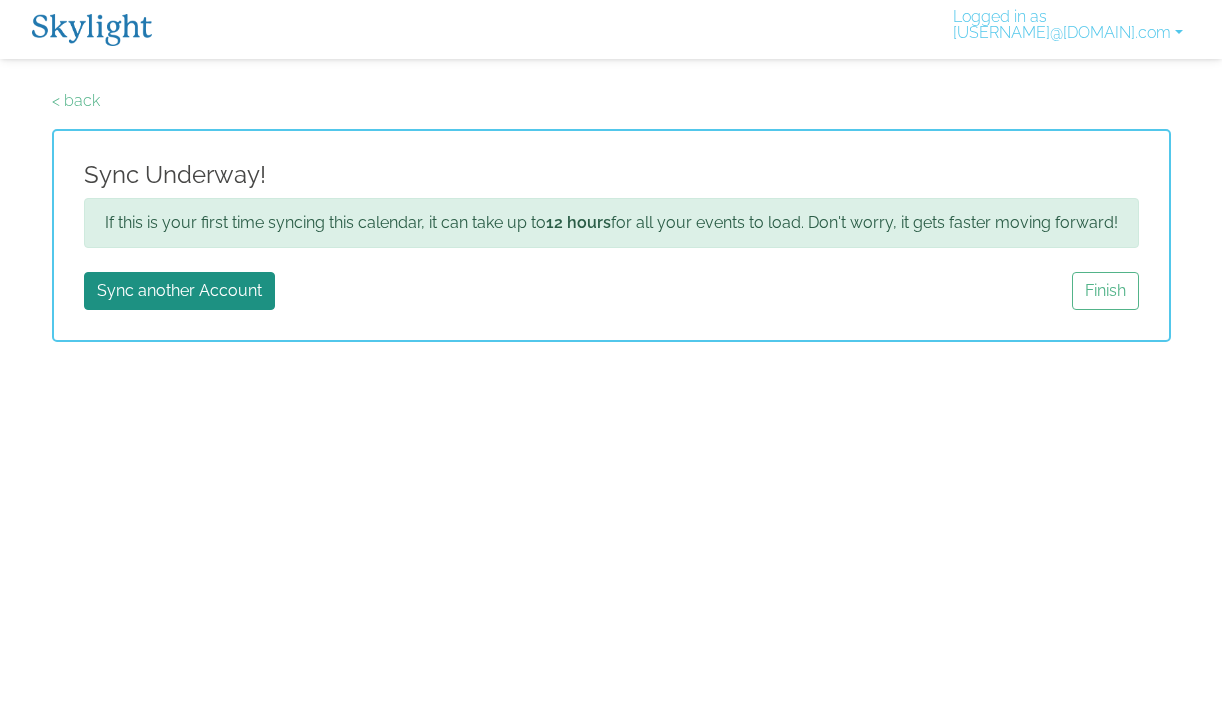 scroll, scrollTop: 0, scrollLeft: 0, axis: both 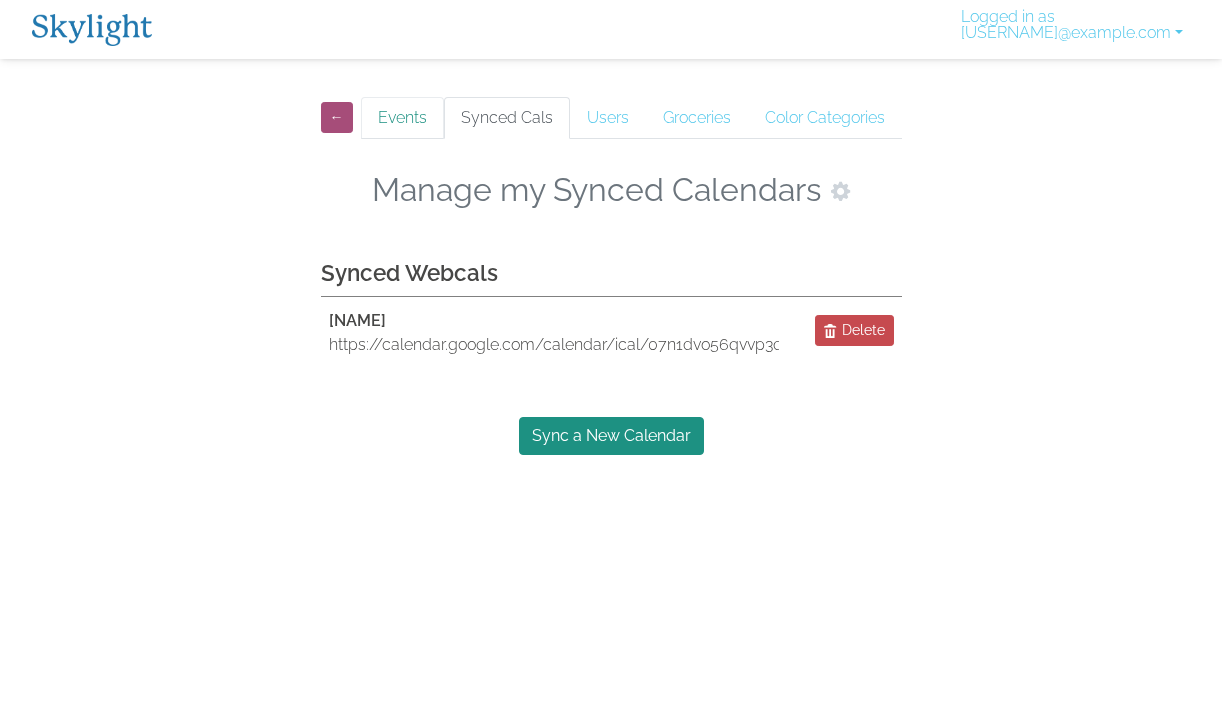 click on "Events" at bounding box center [402, 118] 